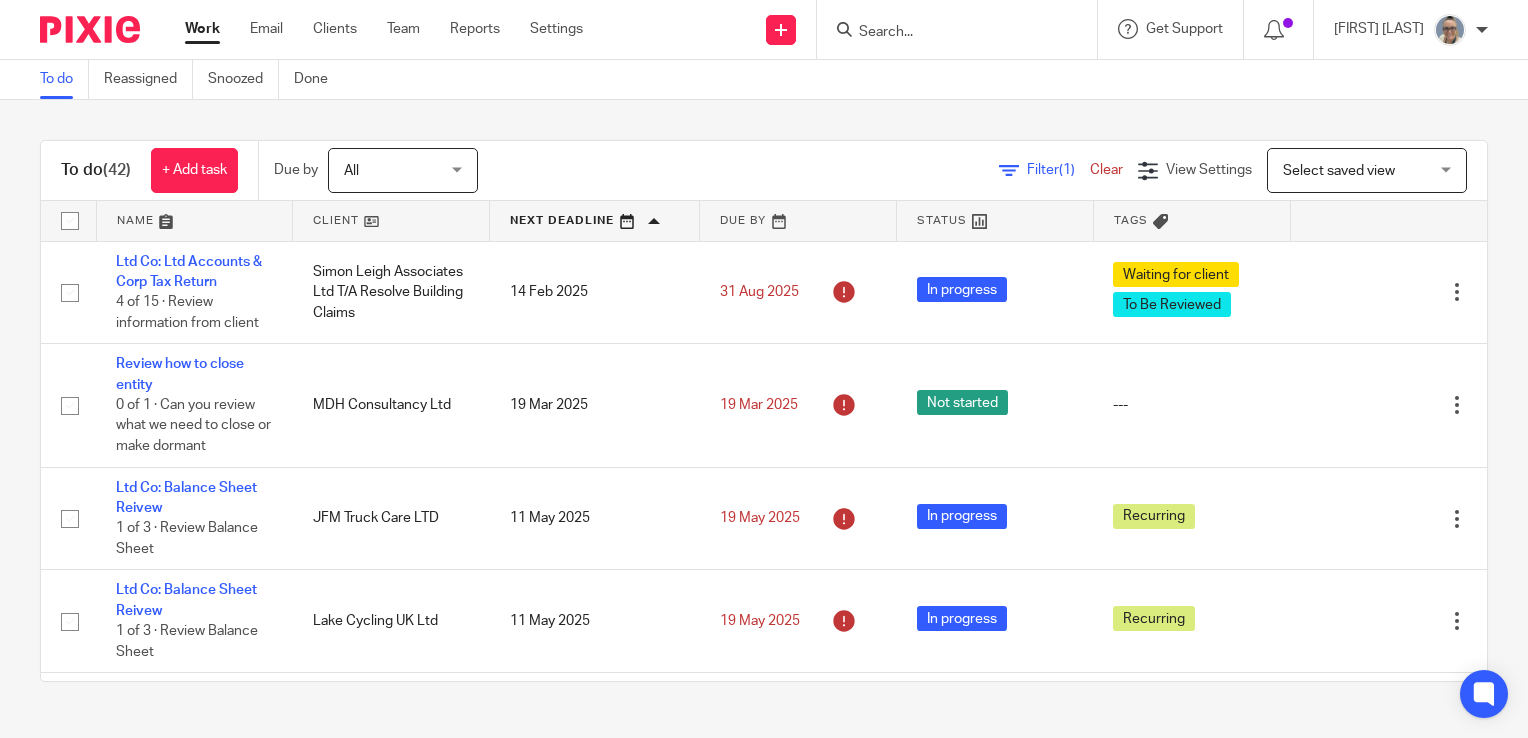 scroll, scrollTop: 0, scrollLeft: 0, axis: both 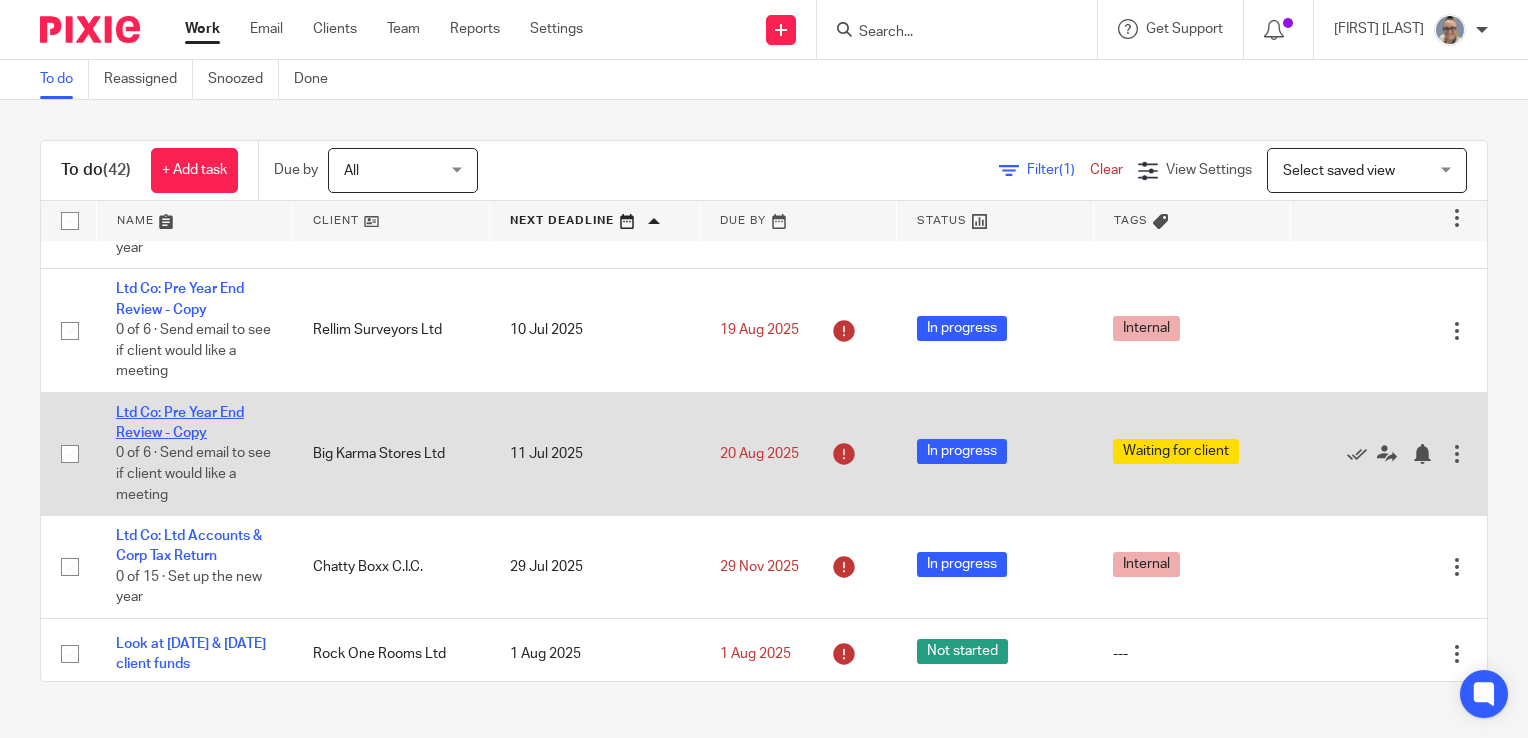 click on "Ltd Co: Pre Year End Review - Copy" at bounding box center [180, 423] 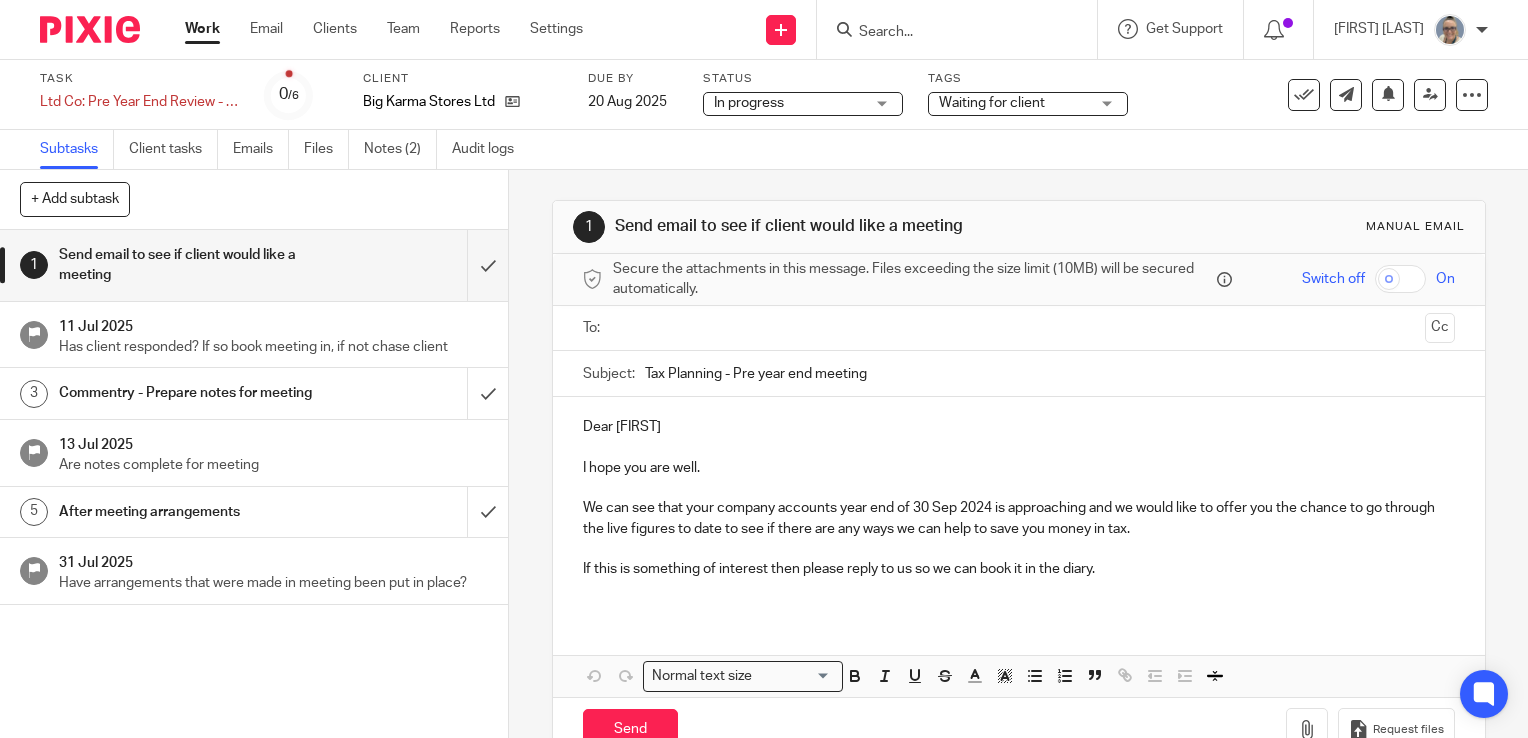 scroll, scrollTop: 0, scrollLeft: 0, axis: both 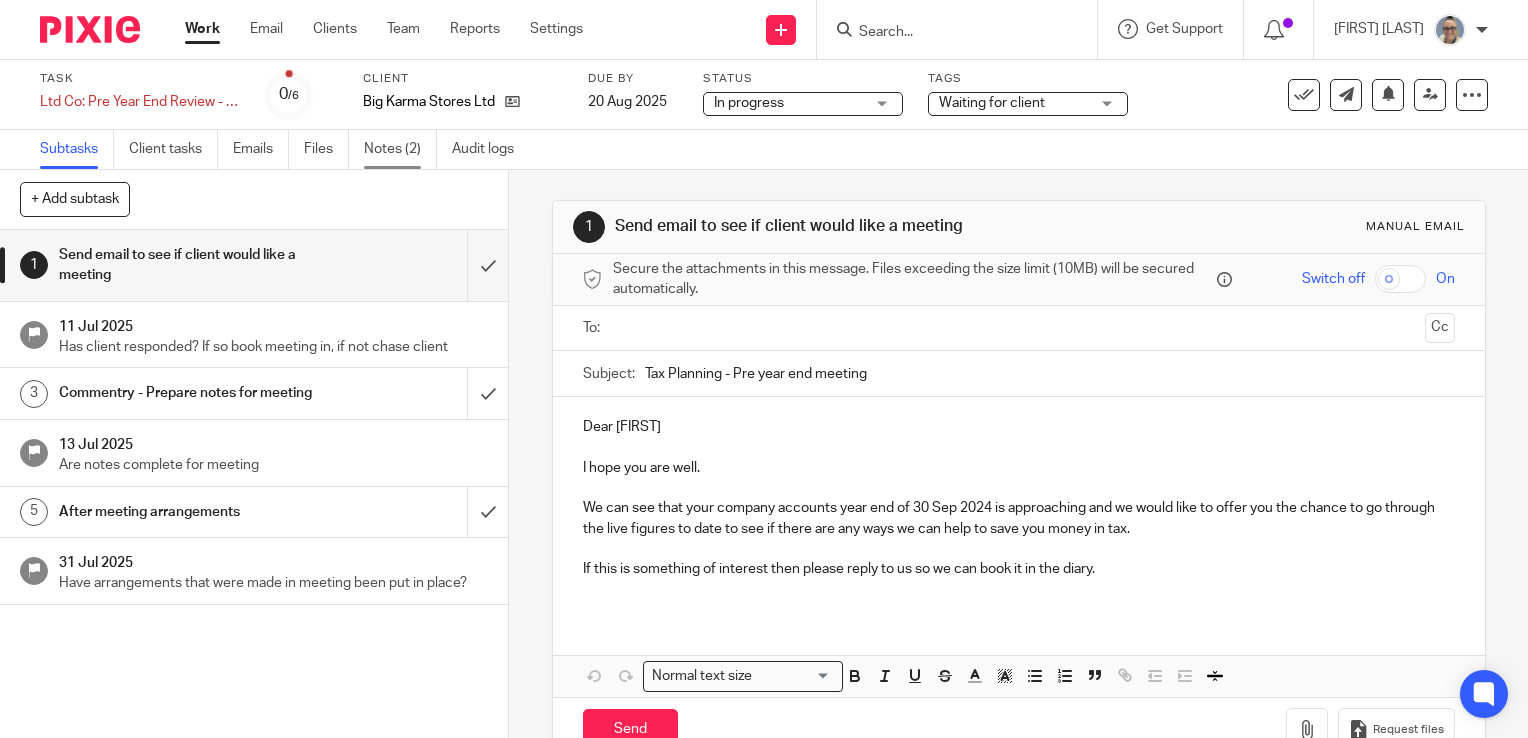 click on "Notes (2)" at bounding box center [400, 149] 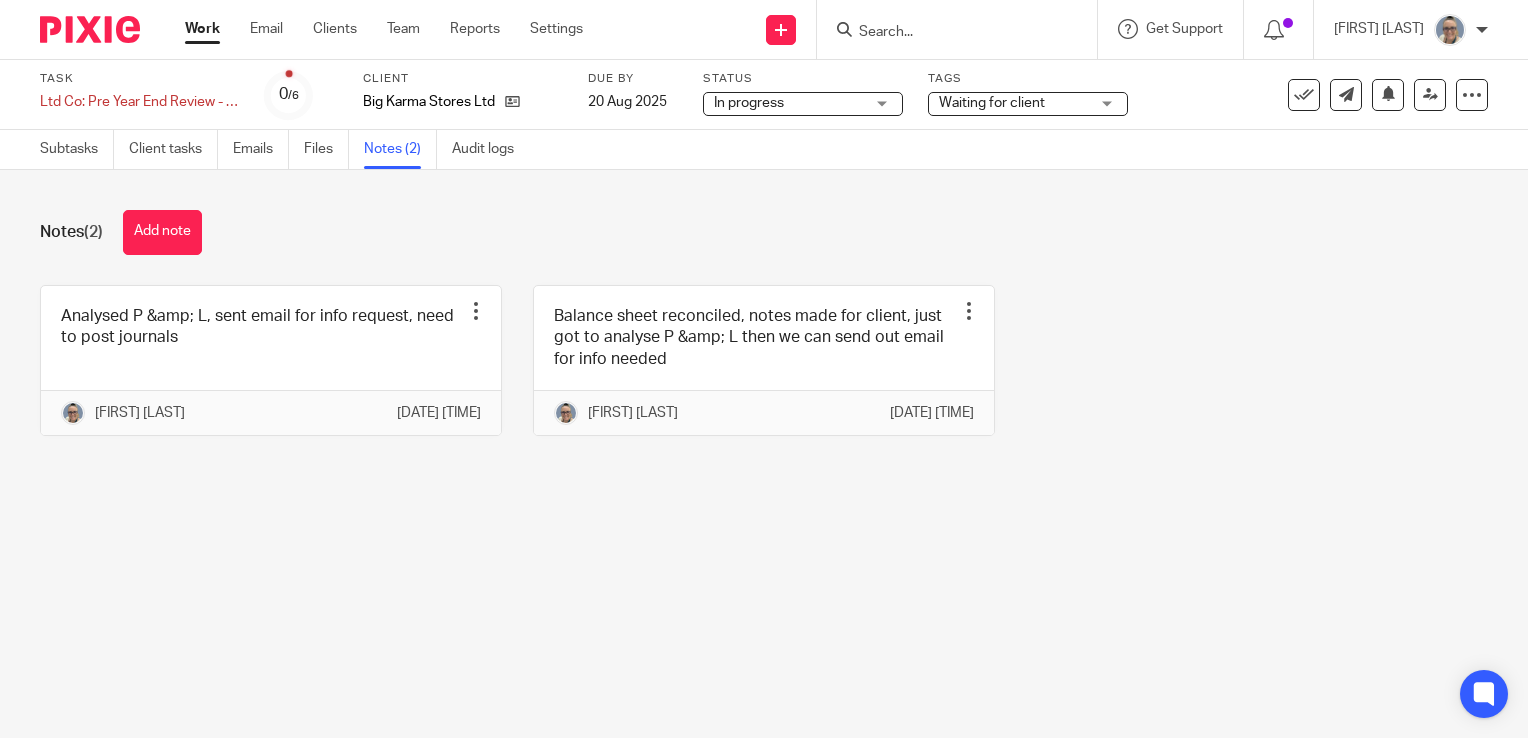 scroll, scrollTop: 0, scrollLeft: 0, axis: both 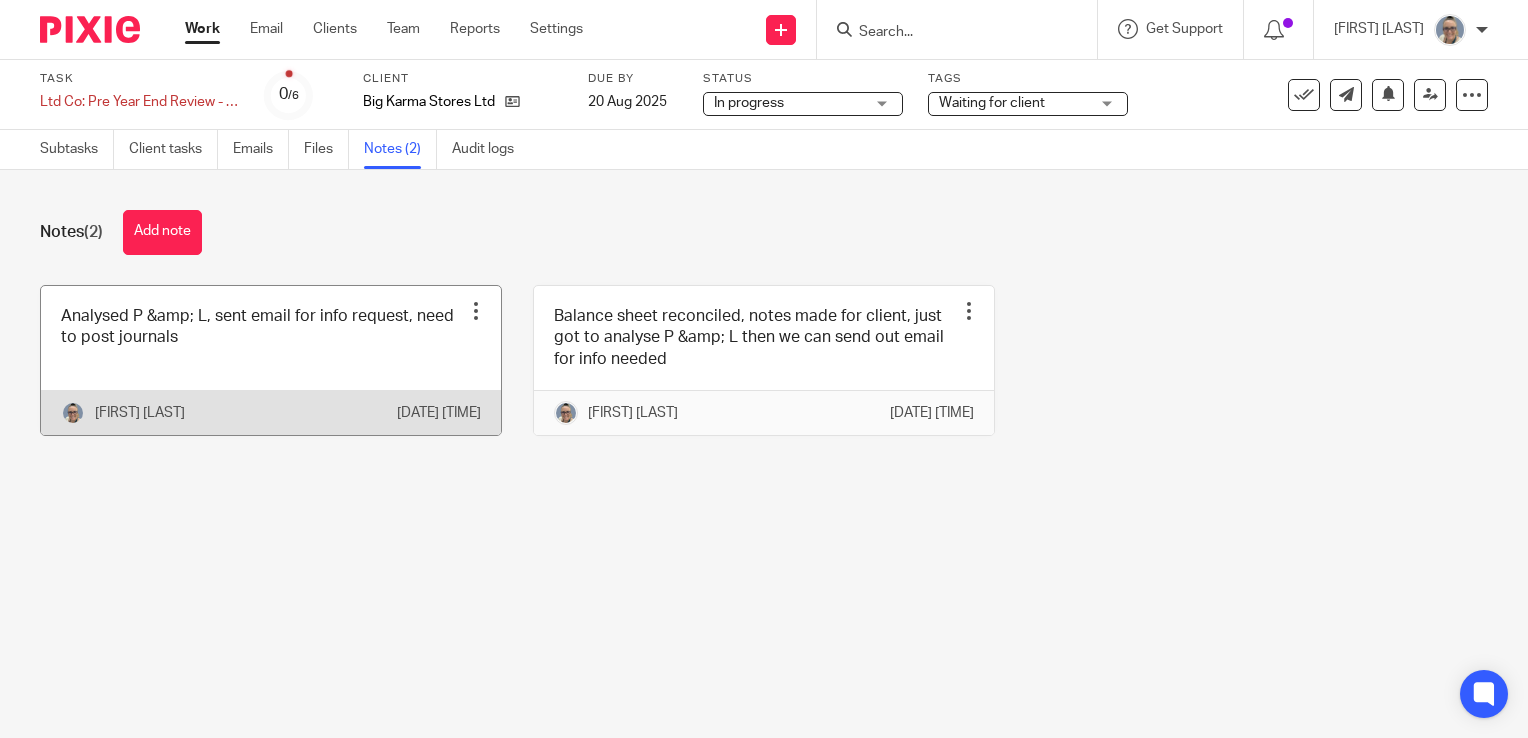 click at bounding box center [271, 360] 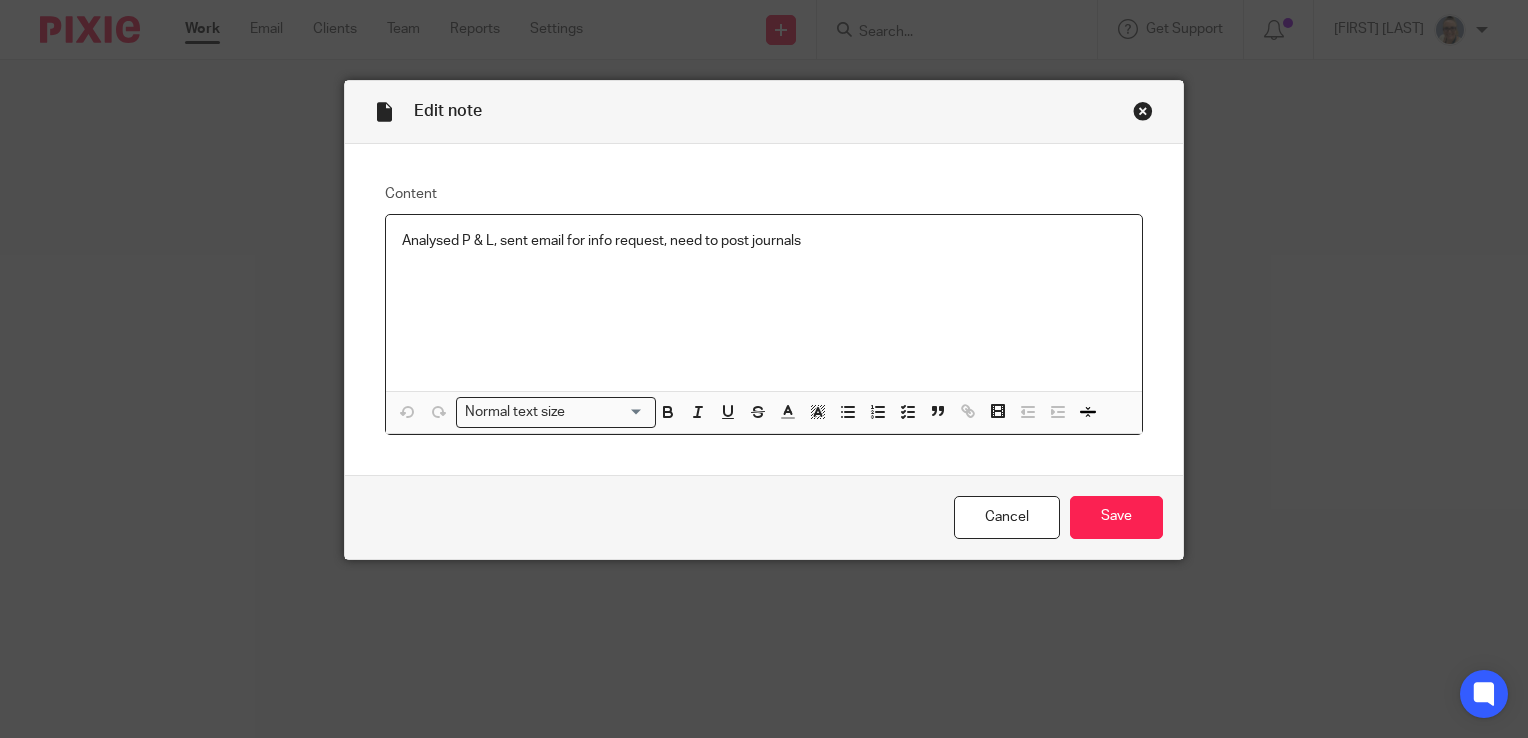 scroll, scrollTop: 0, scrollLeft: 0, axis: both 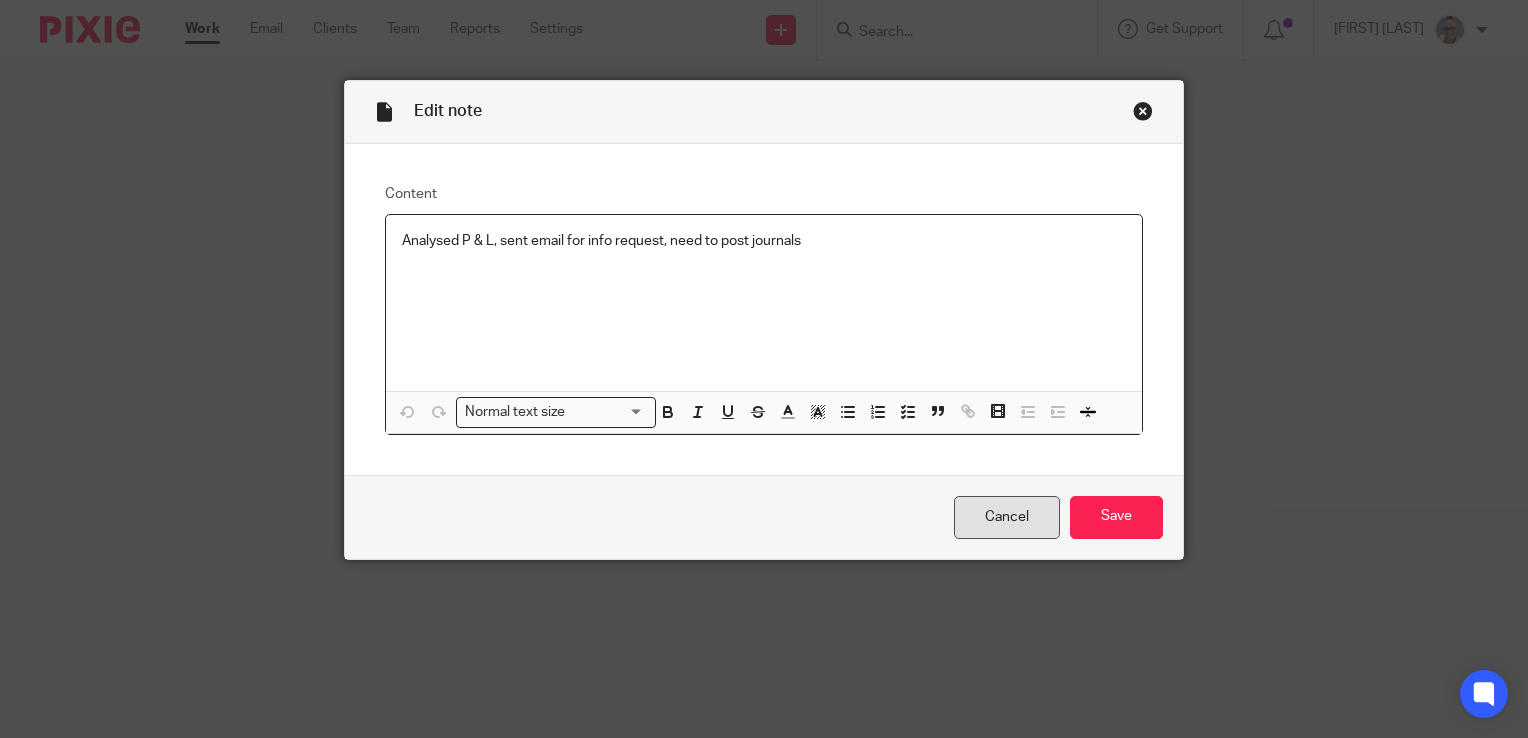 click on "Cancel" at bounding box center (1007, 517) 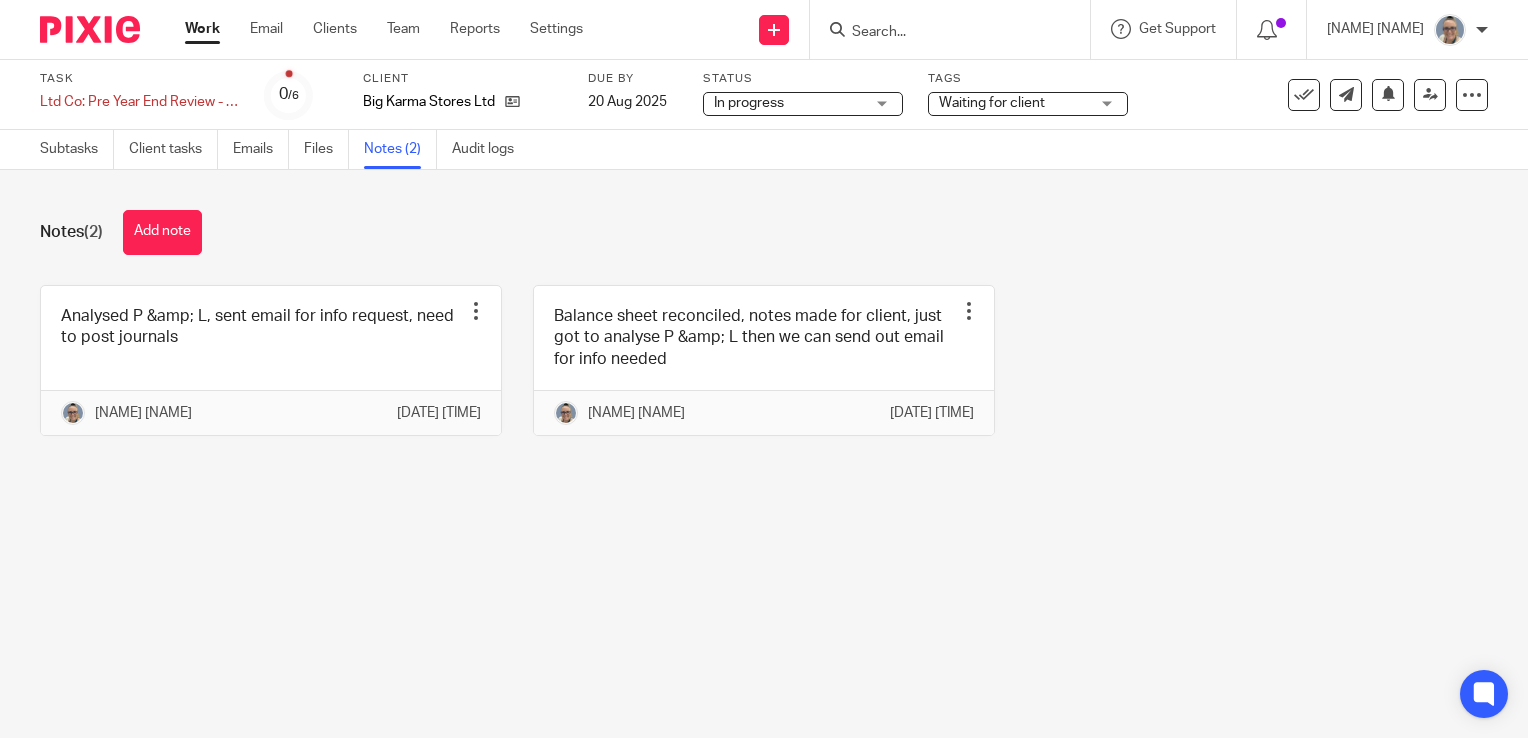 scroll, scrollTop: 0, scrollLeft: 0, axis: both 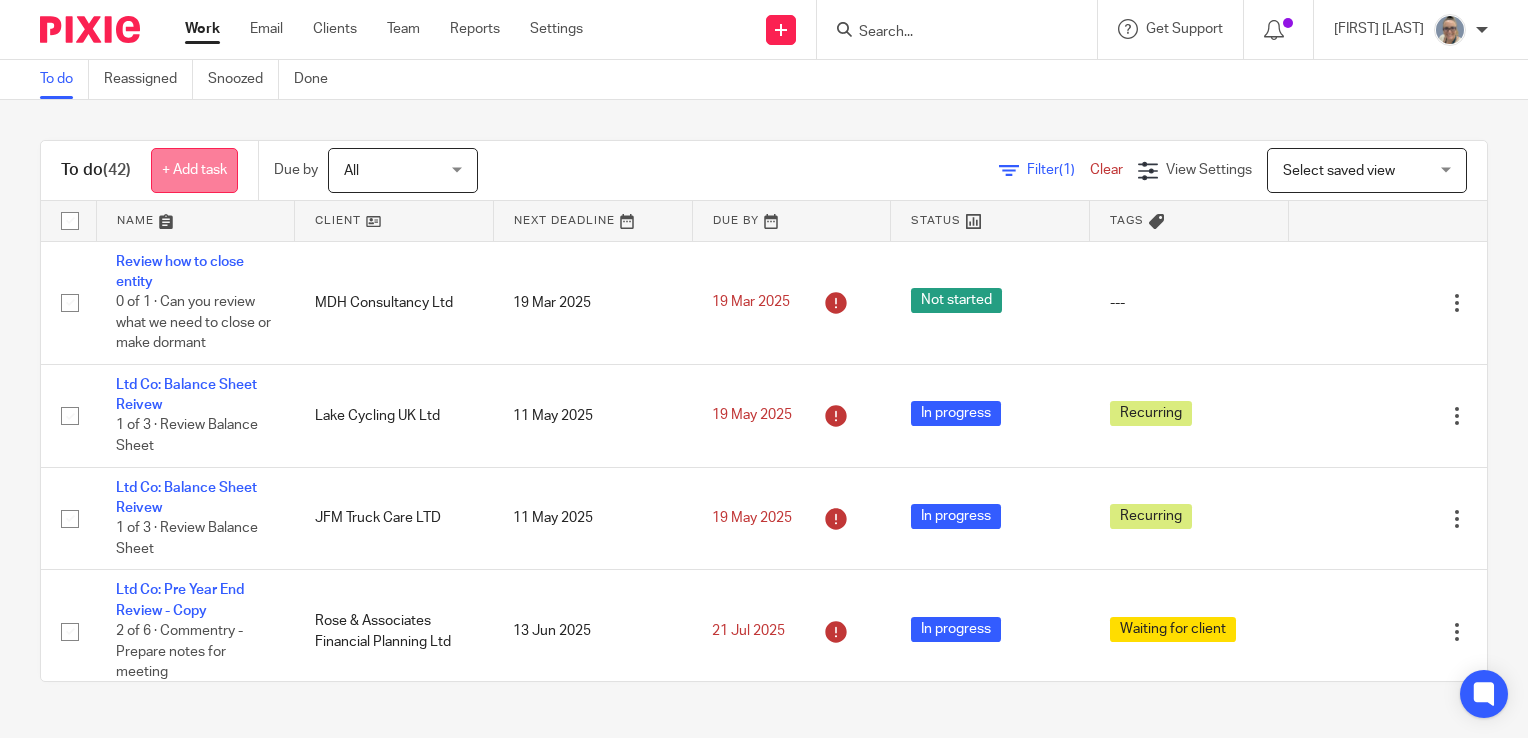 click on "+ Add task" at bounding box center (194, 170) 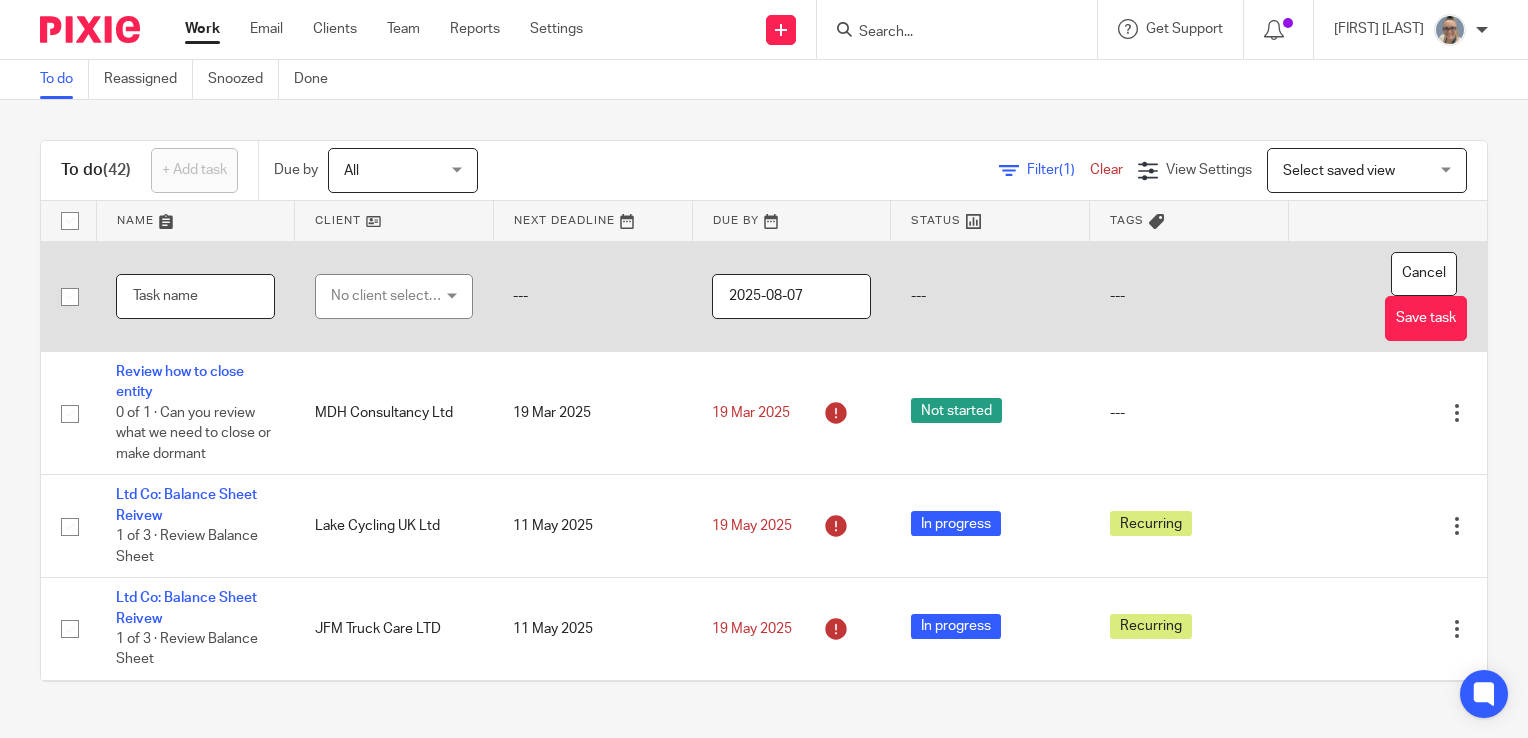 click at bounding box center [195, 296] 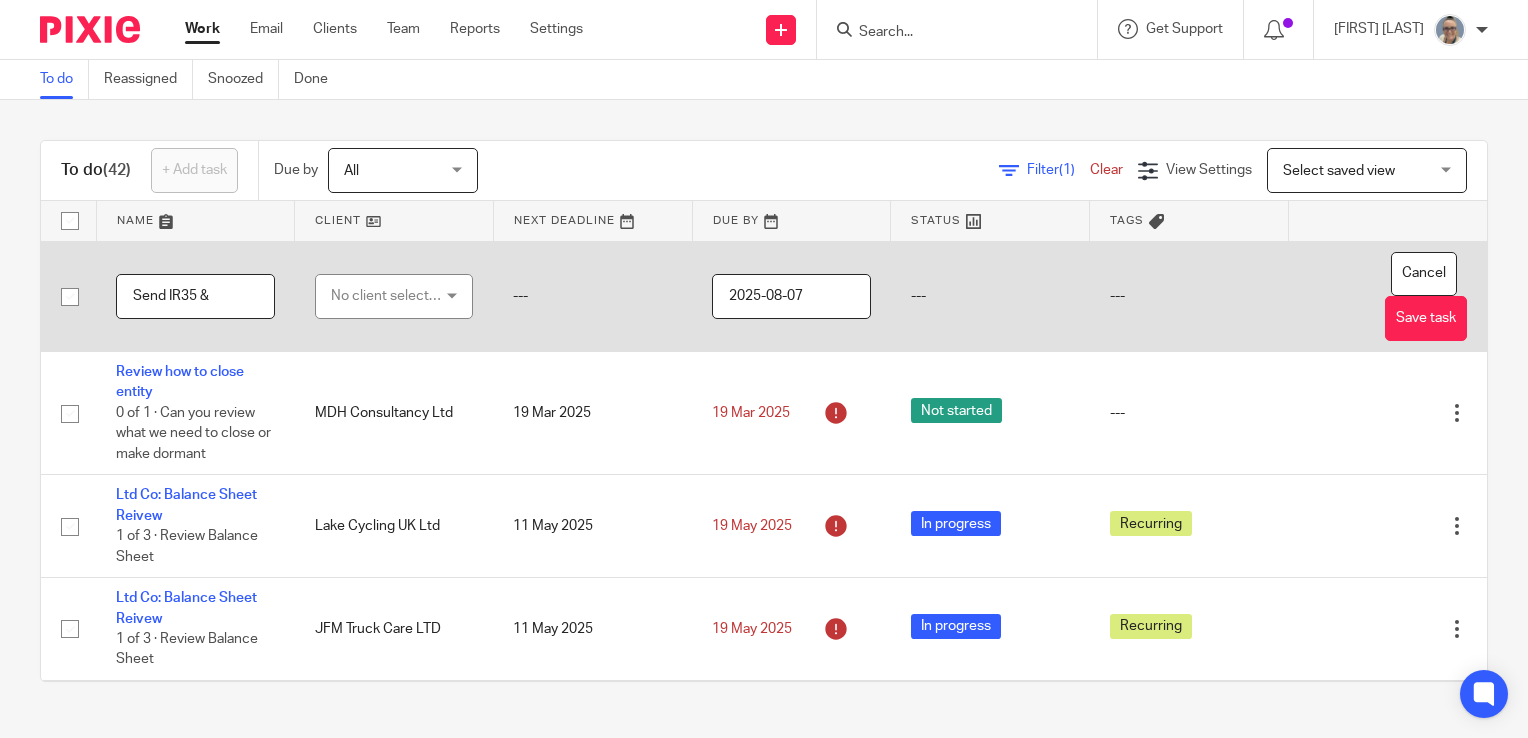 click on "Send IR35 &" at bounding box center (195, 296) 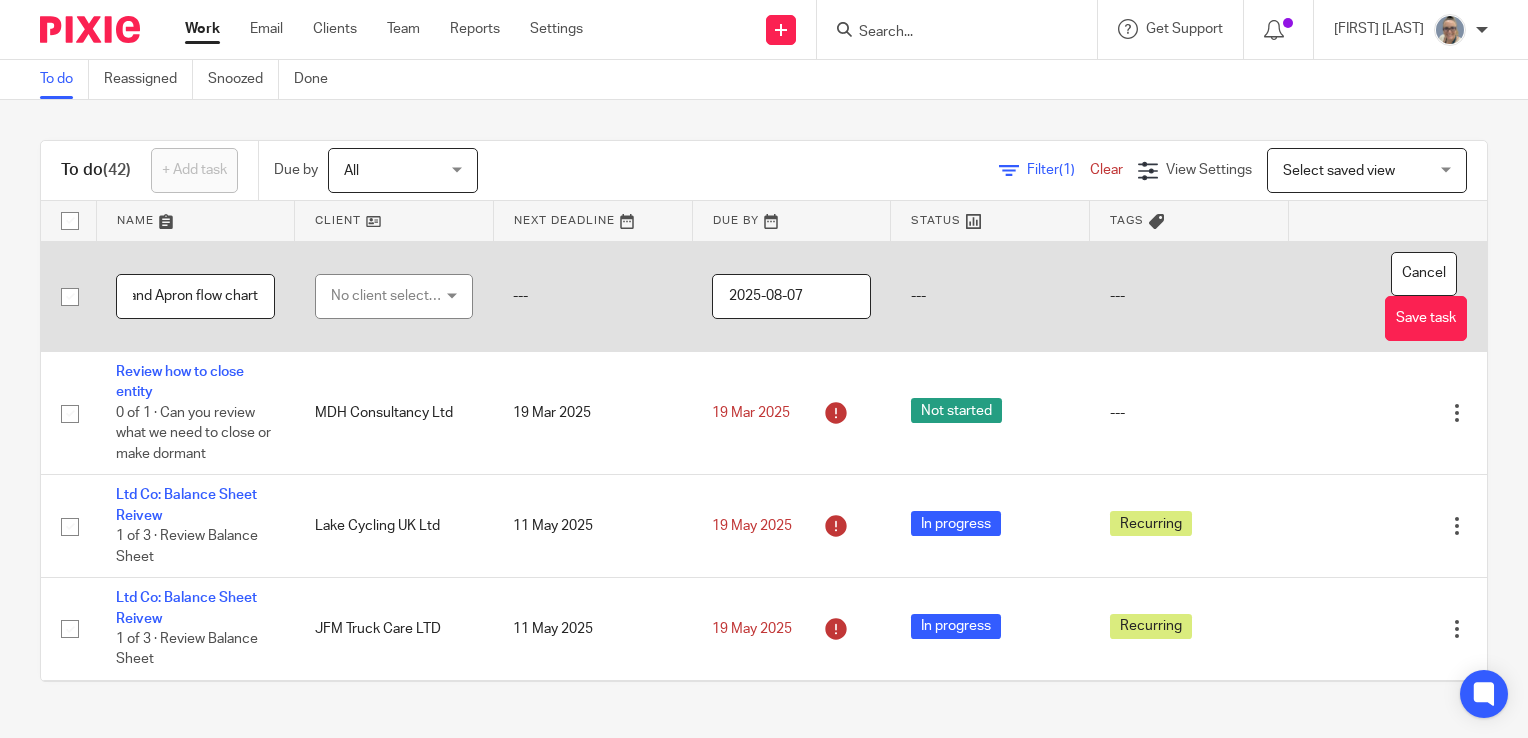 scroll, scrollTop: 0, scrollLeft: 91, axis: horizontal 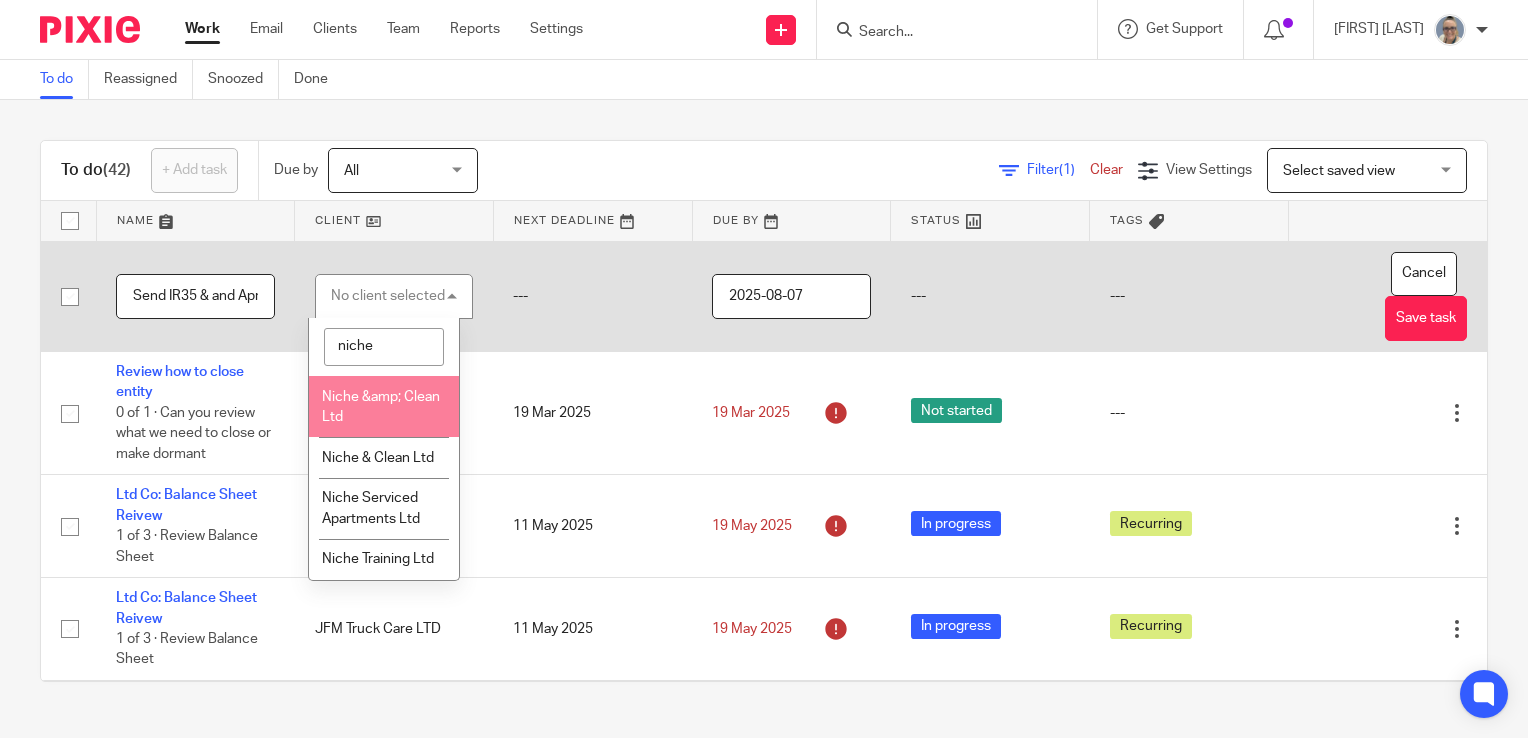 type on "niche" 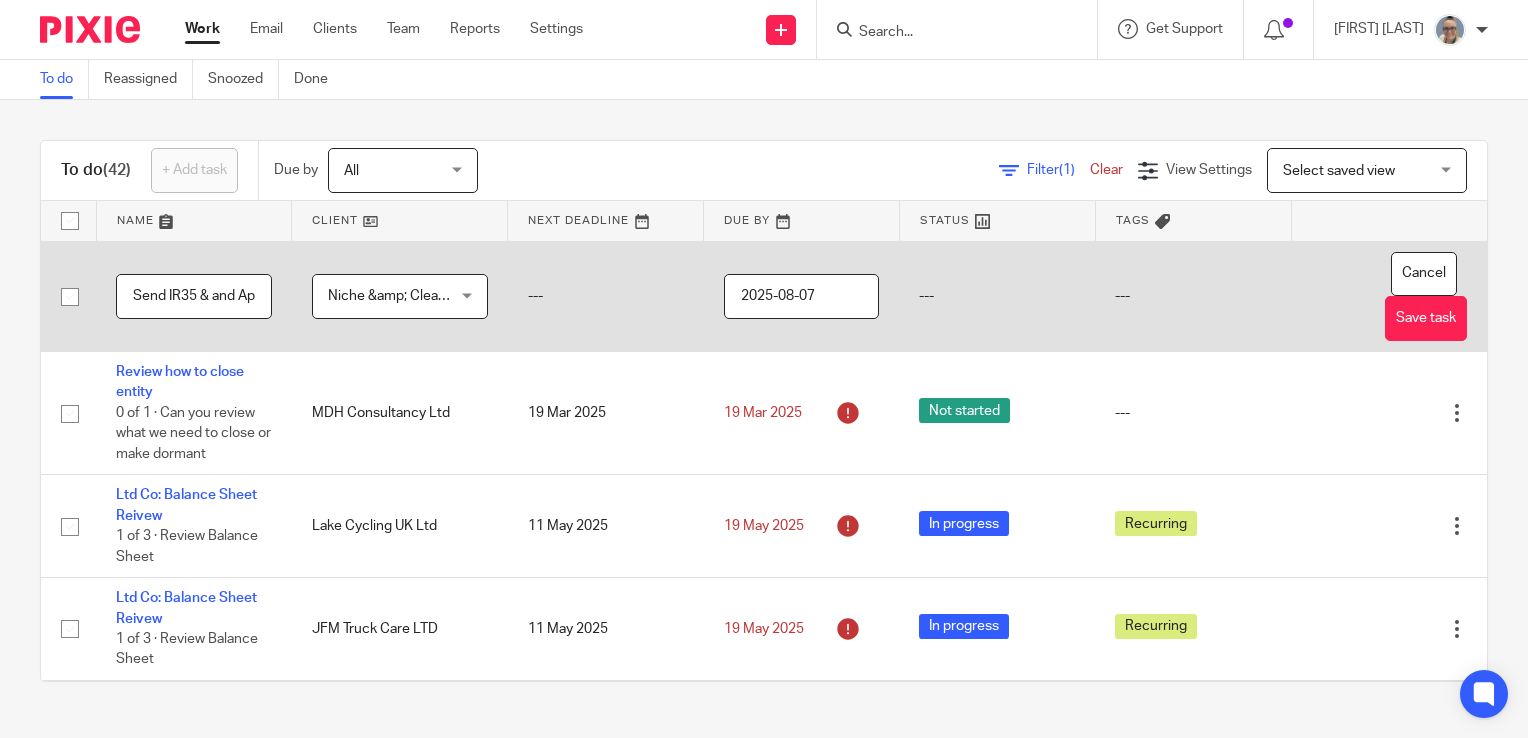click on "Niche &amp; Clean Ltd" at bounding box center [391, 296] 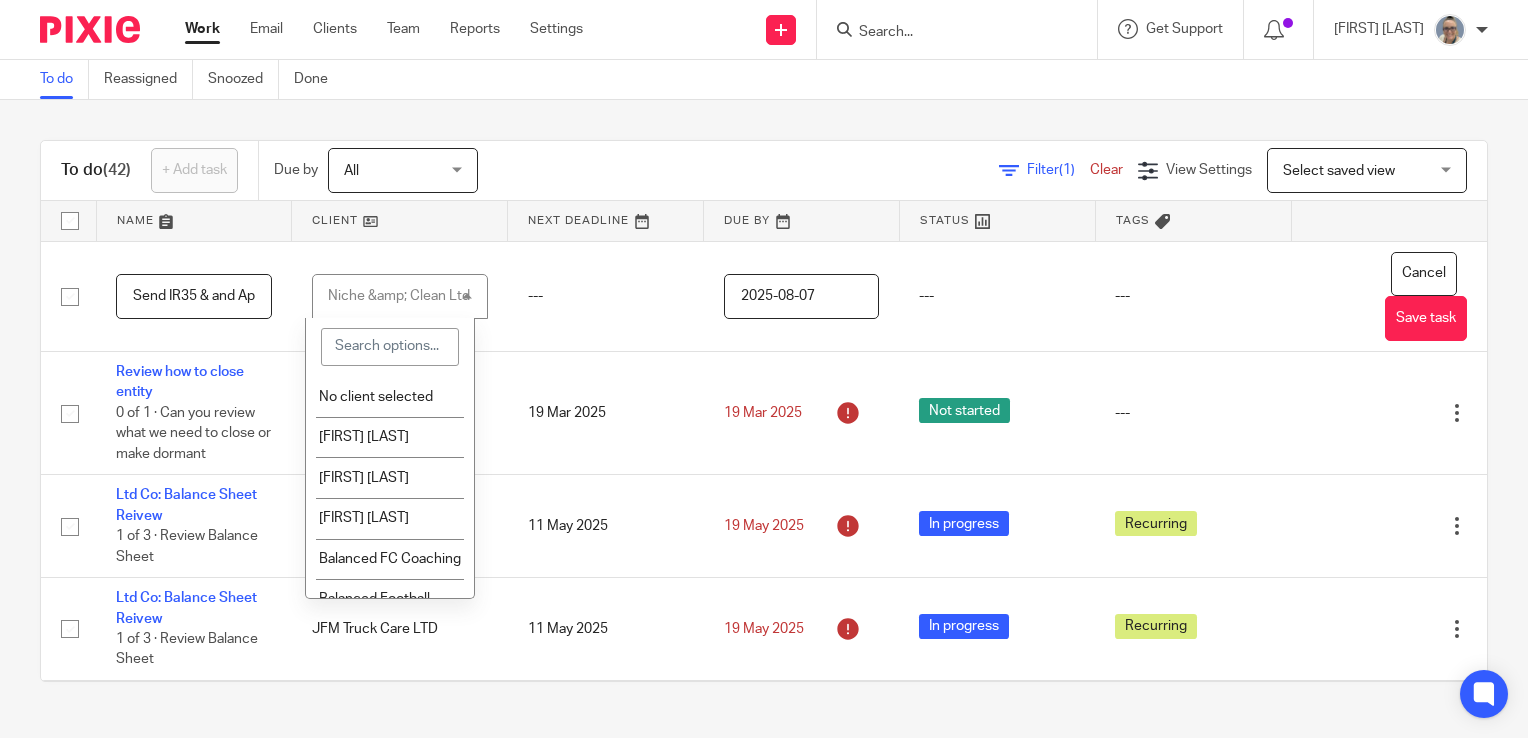 click at bounding box center (390, 347) 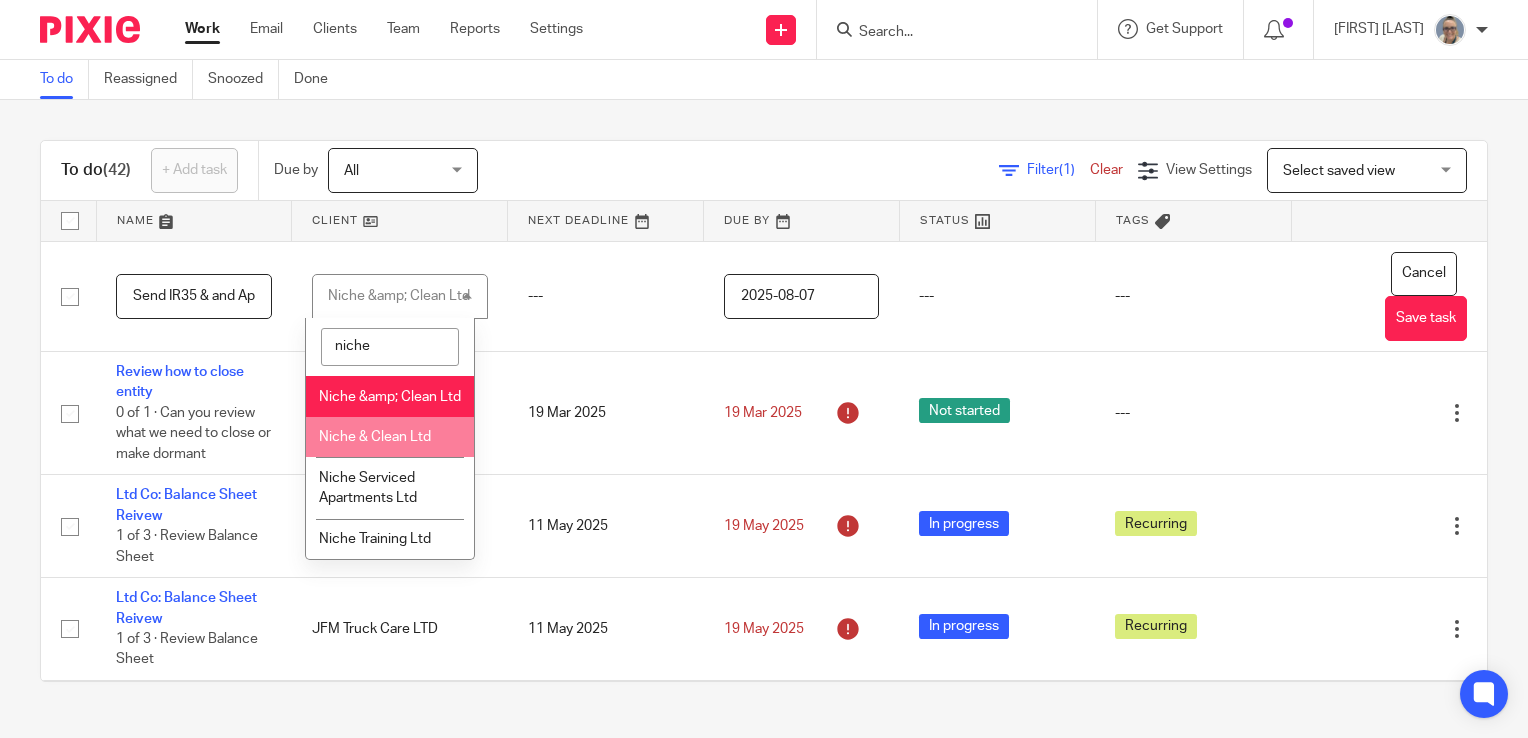 type on "niche" 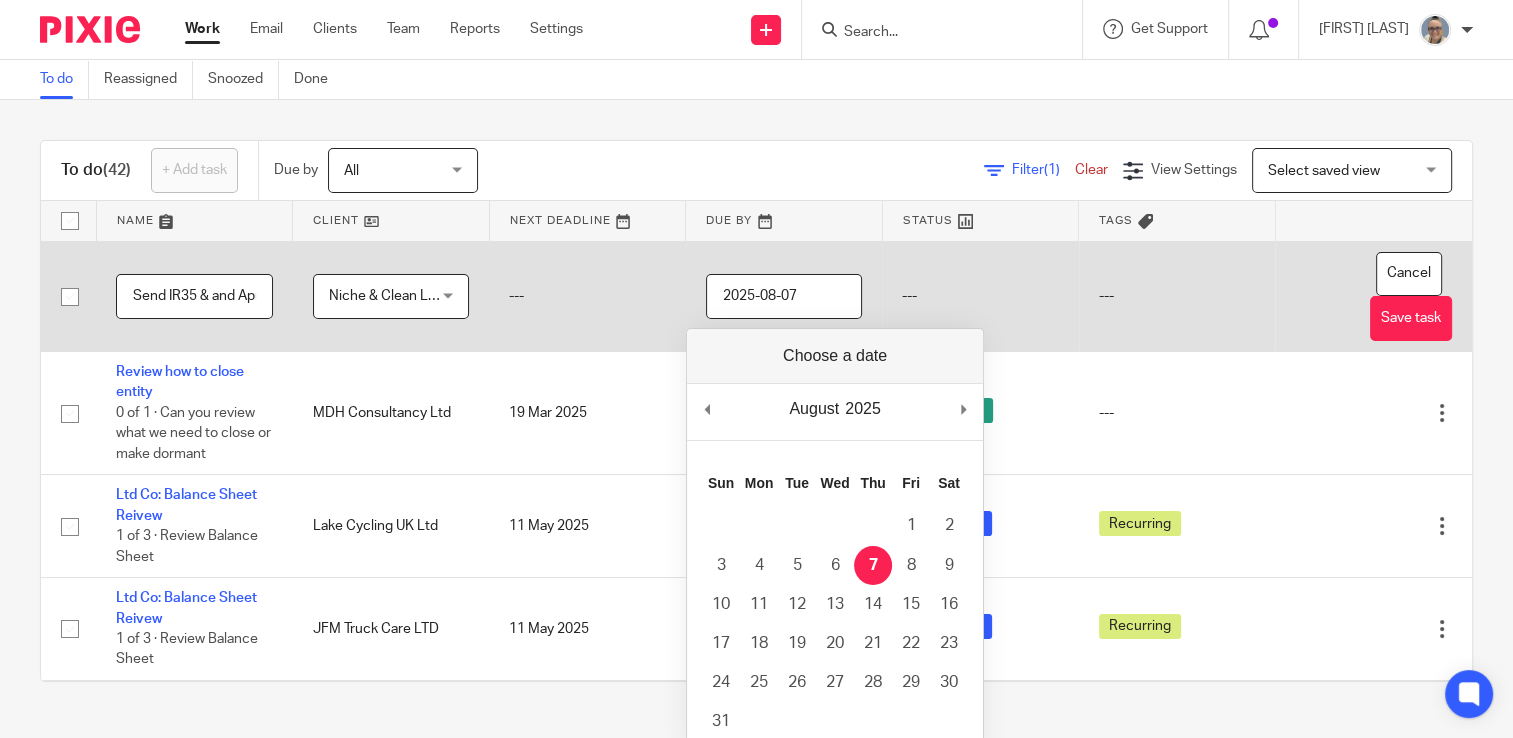click on "2025-08-07" at bounding box center (784, 296) 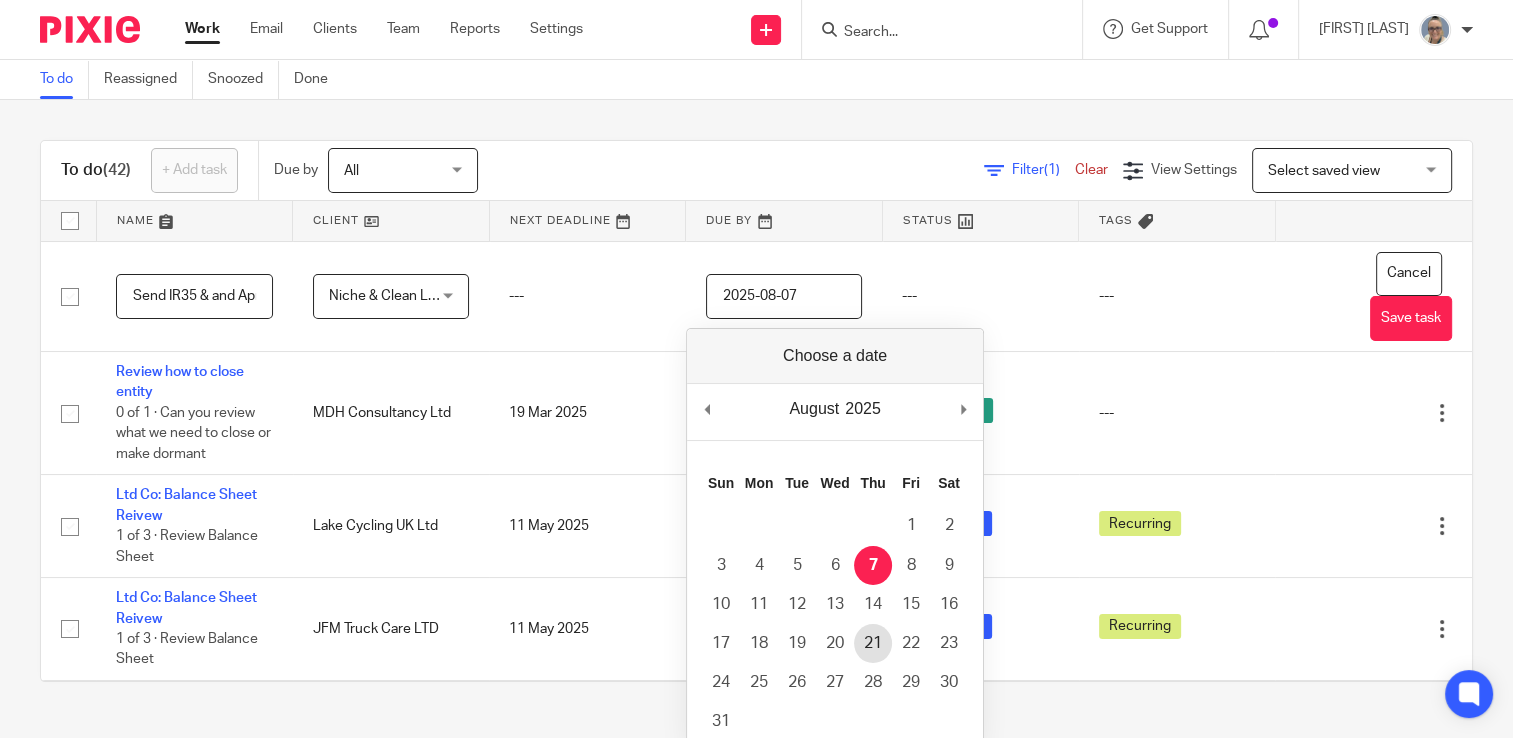 type on "2025-08-21" 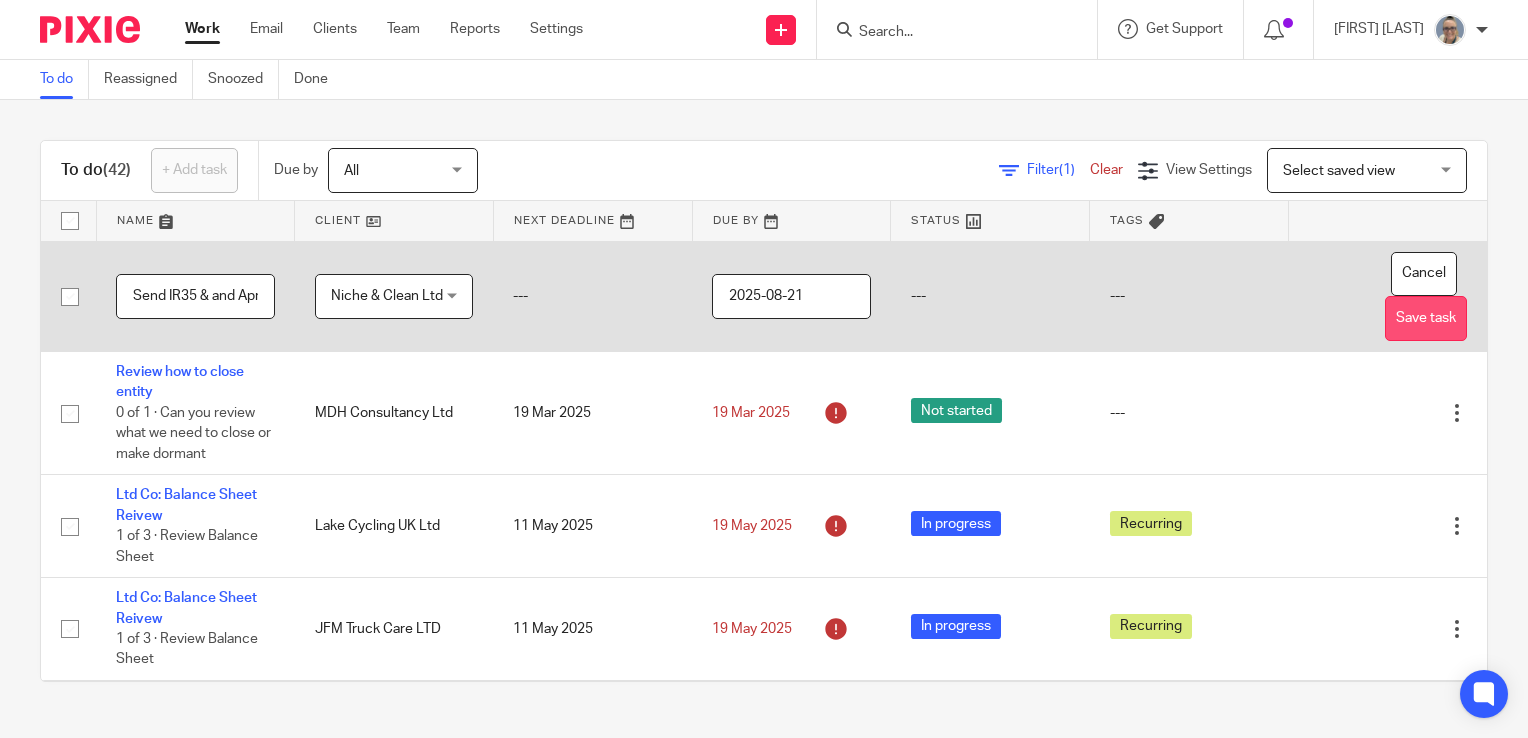 click on "Save task" at bounding box center (1426, 318) 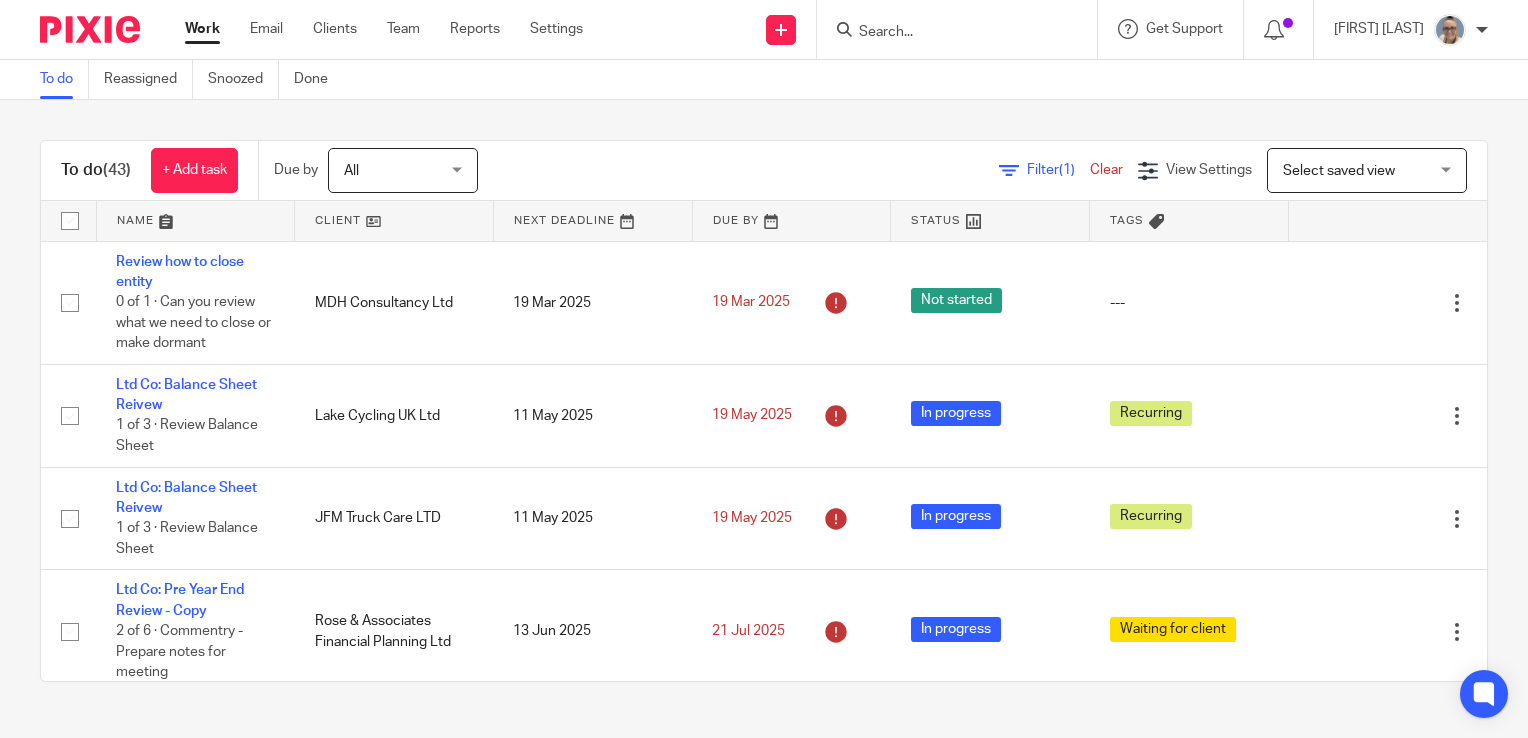 scroll, scrollTop: 0, scrollLeft: 0, axis: both 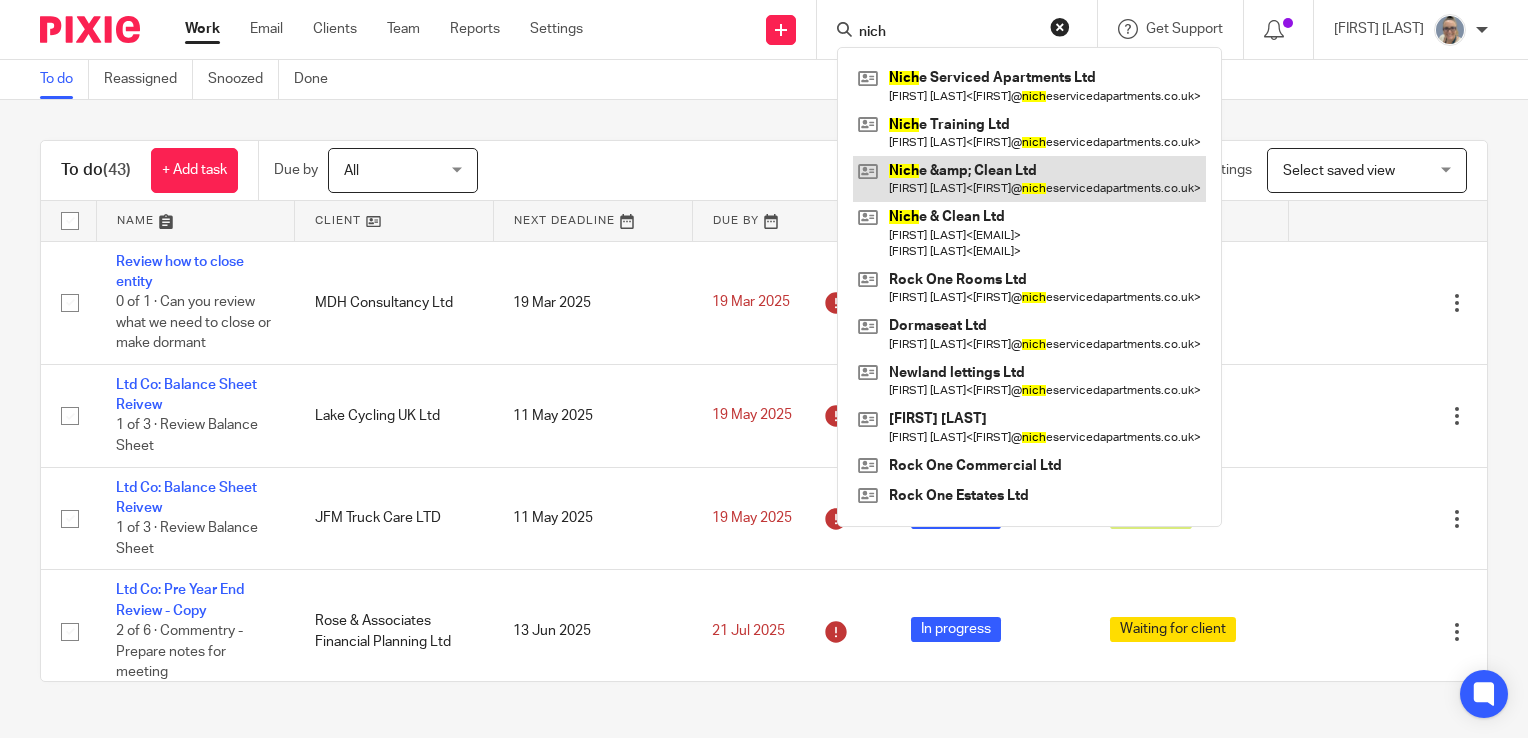 type on "nich" 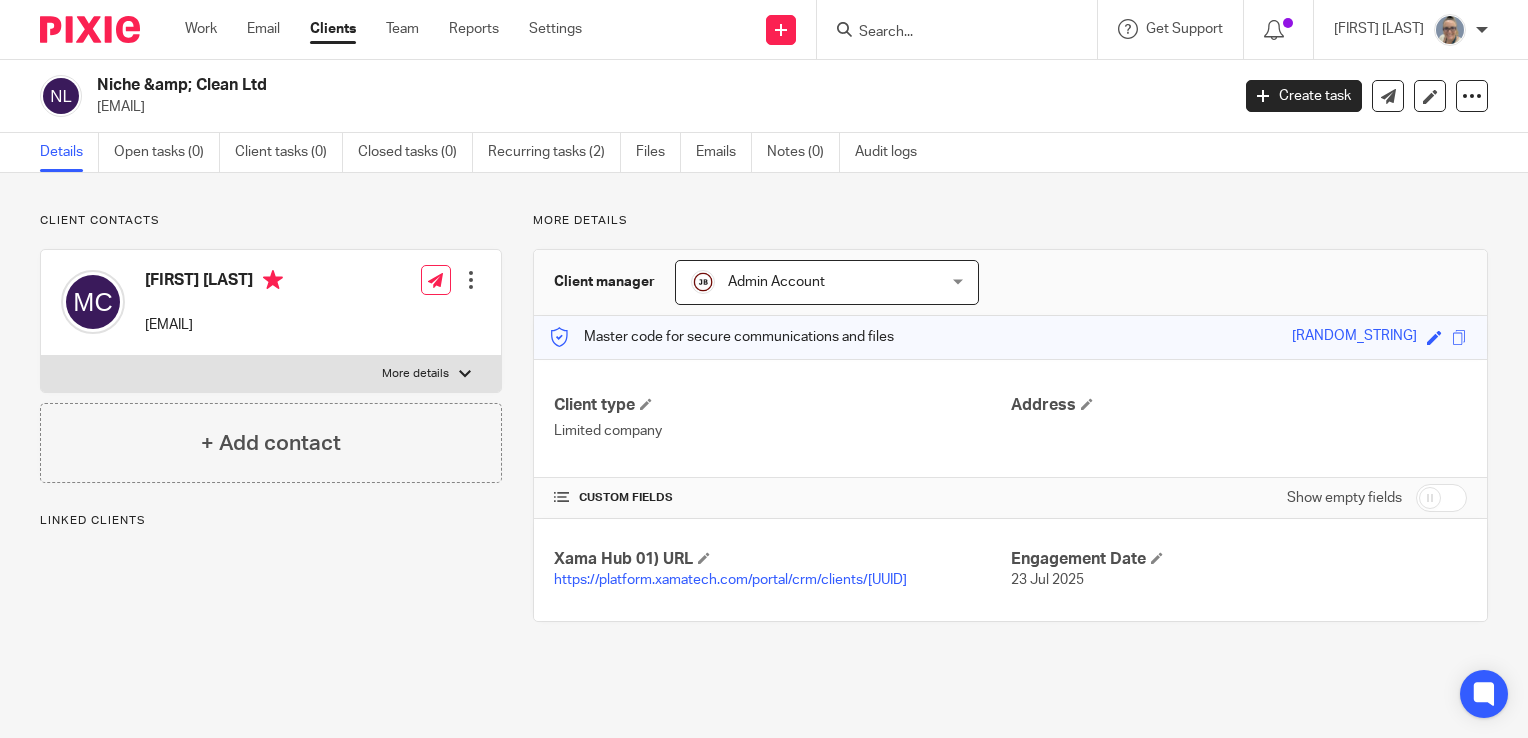 scroll, scrollTop: 0, scrollLeft: 0, axis: both 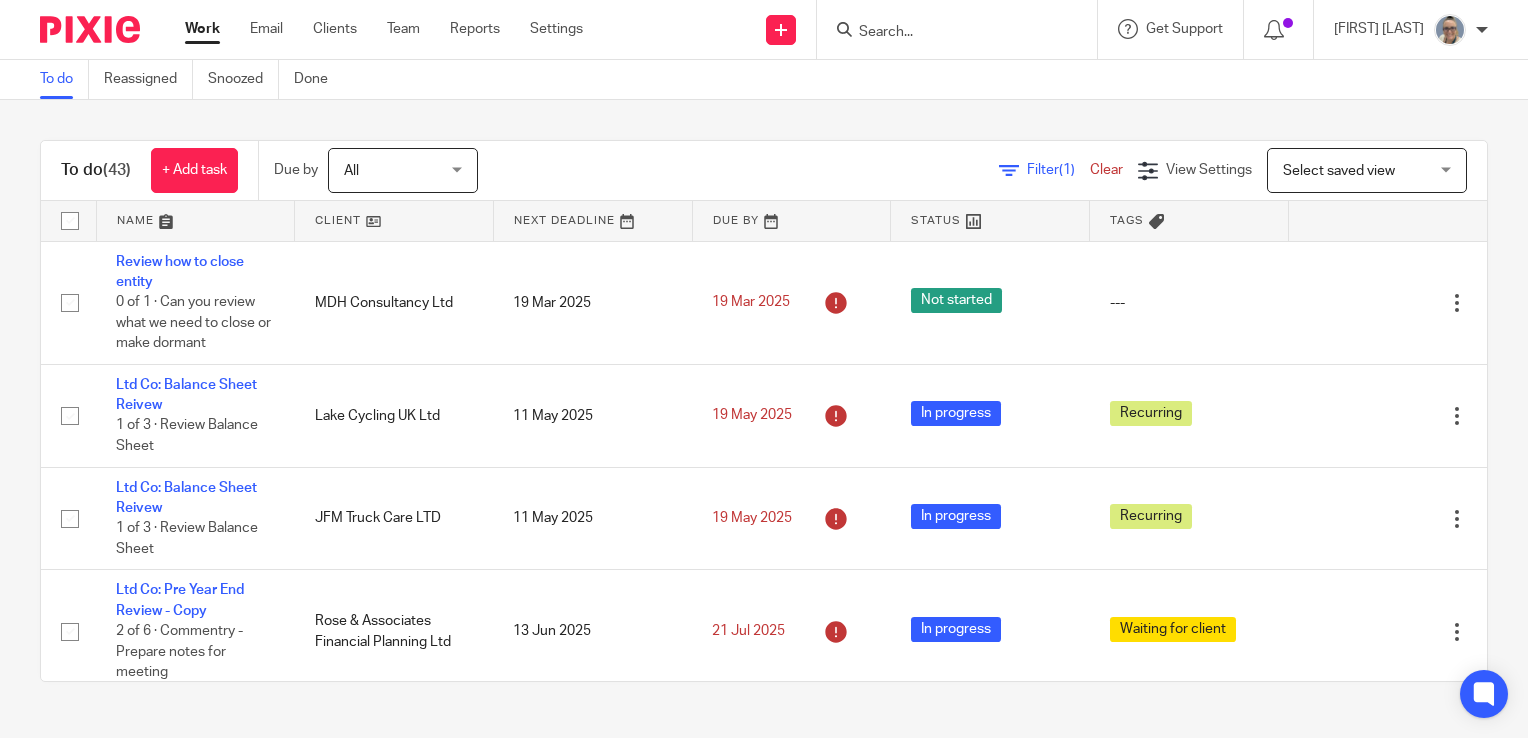 click at bounding box center [947, 33] 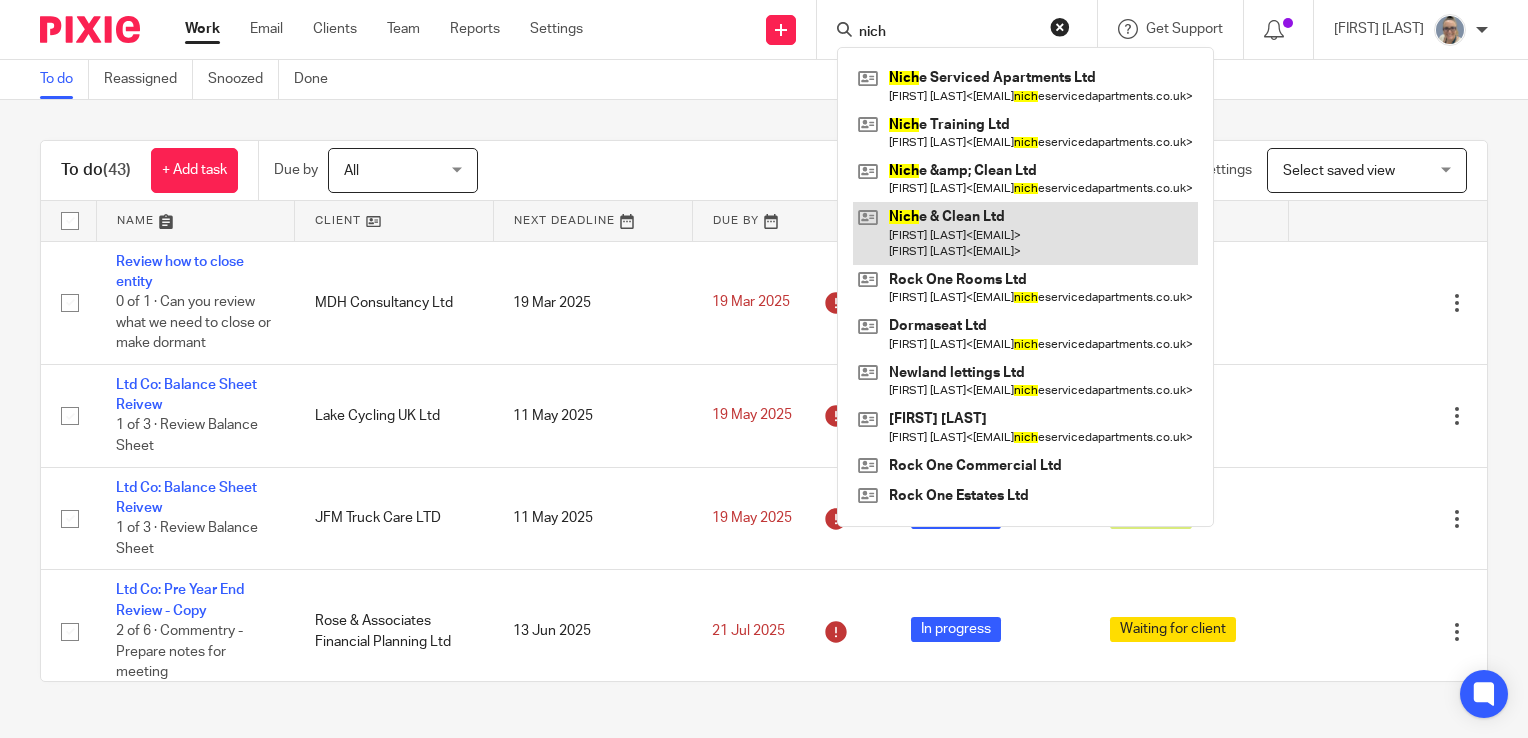 type on "nich" 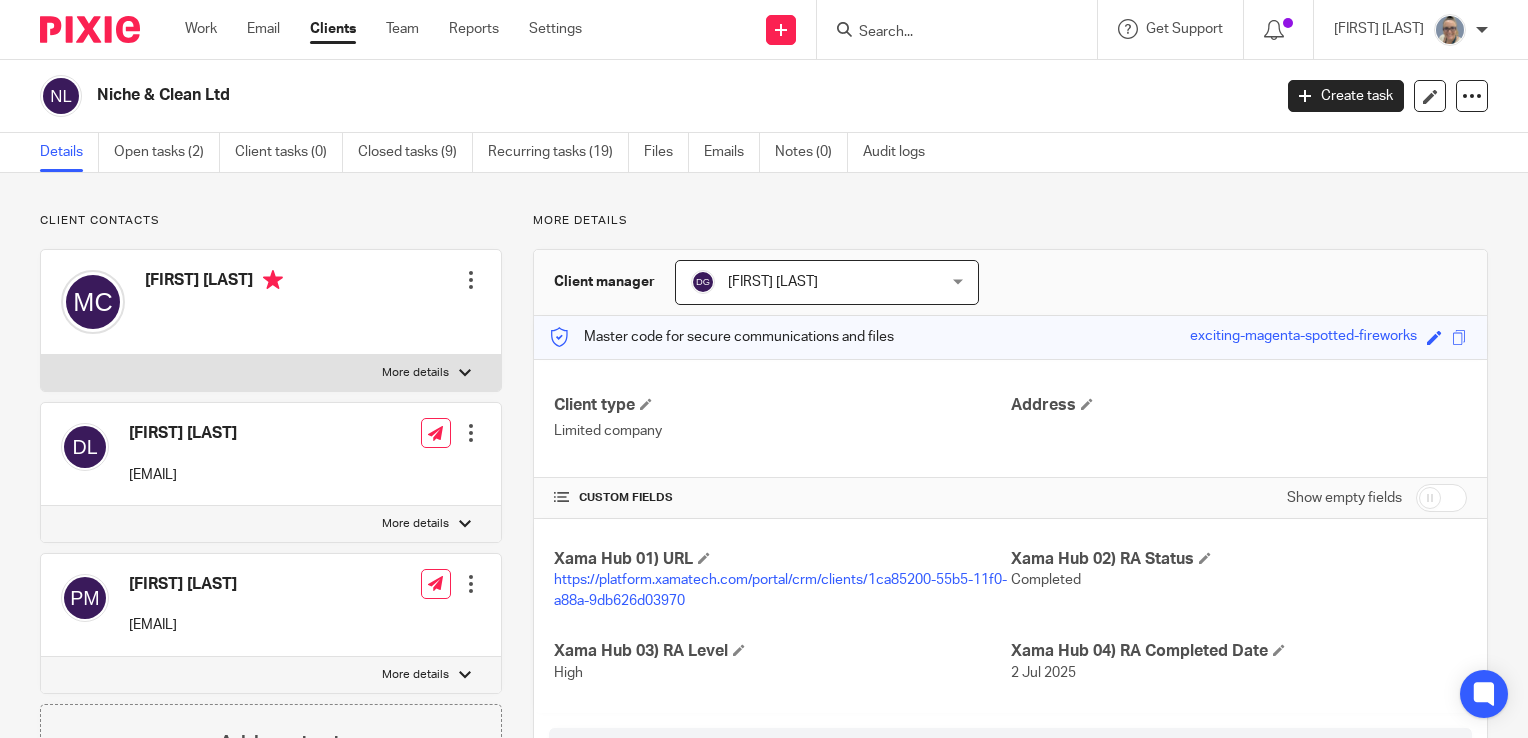 scroll, scrollTop: 0, scrollLeft: 0, axis: both 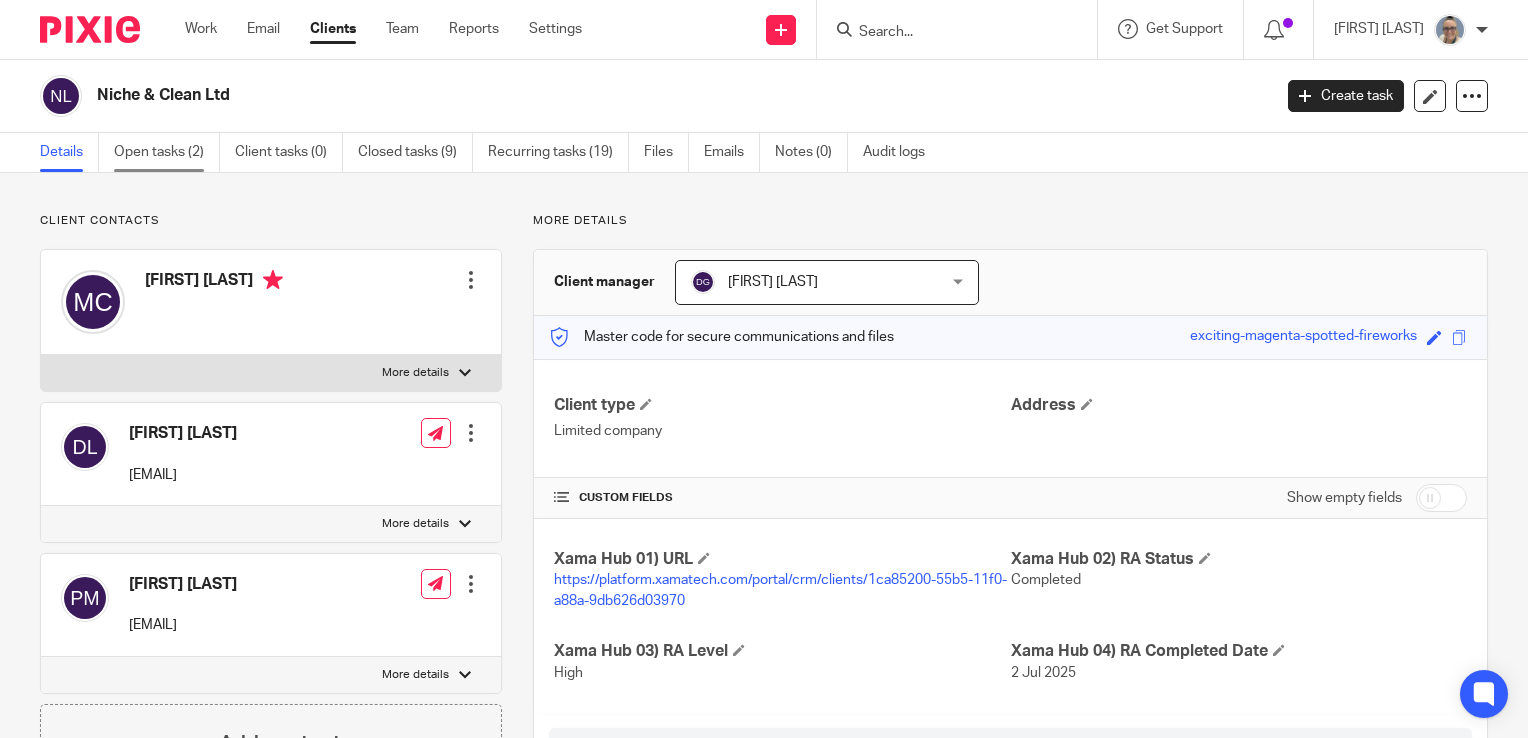 click on "Open tasks (2)" at bounding box center (167, 152) 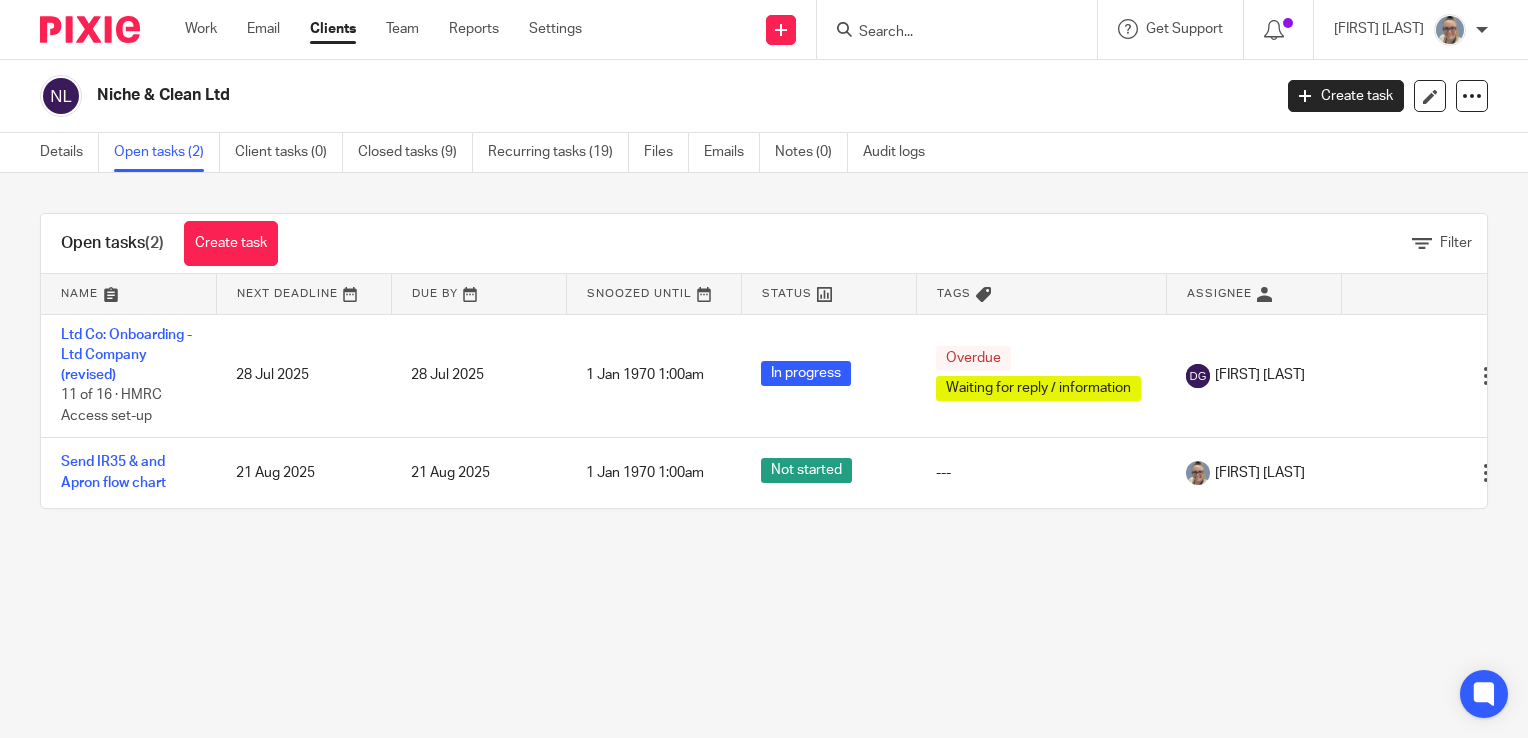 scroll, scrollTop: 0, scrollLeft: 0, axis: both 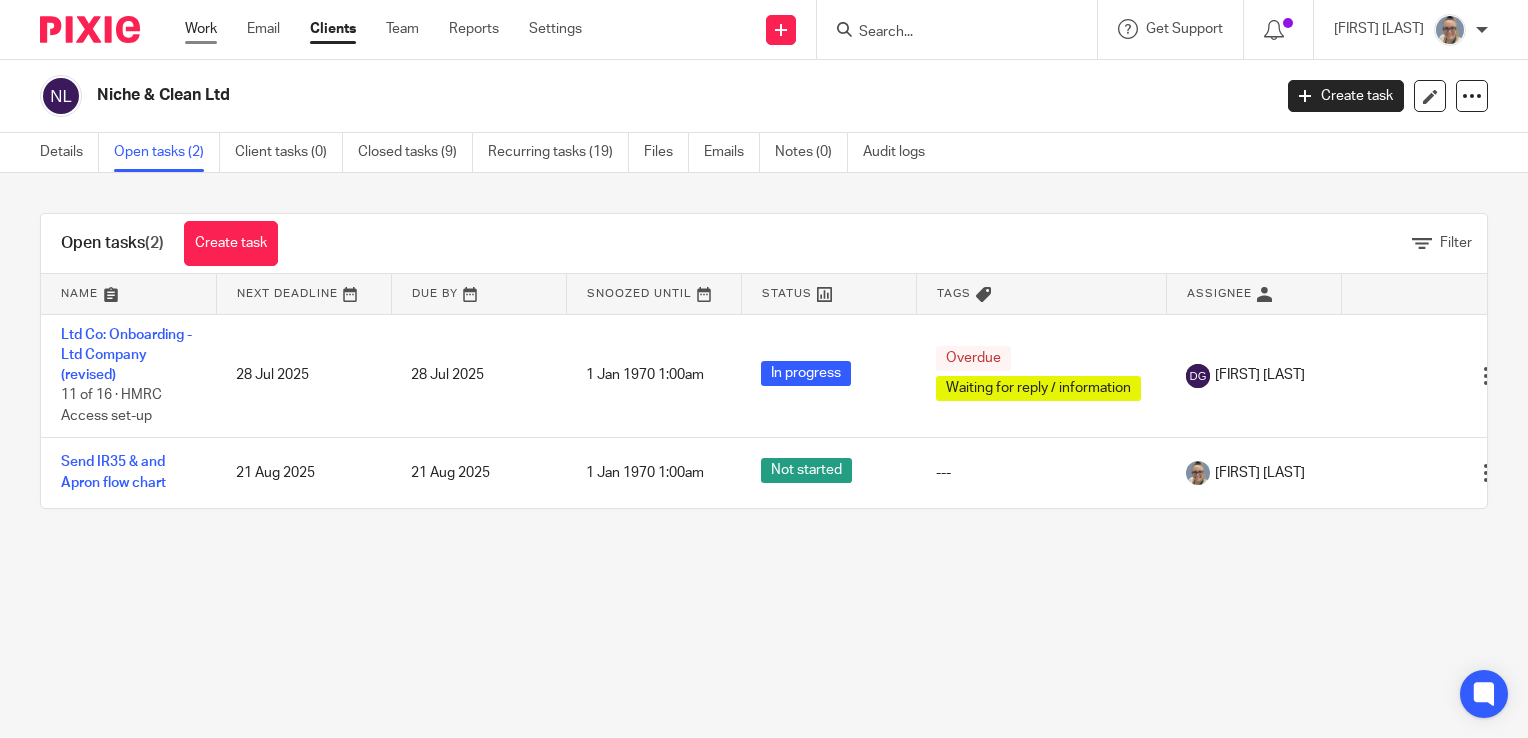 click on "Work" at bounding box center (201, 29) 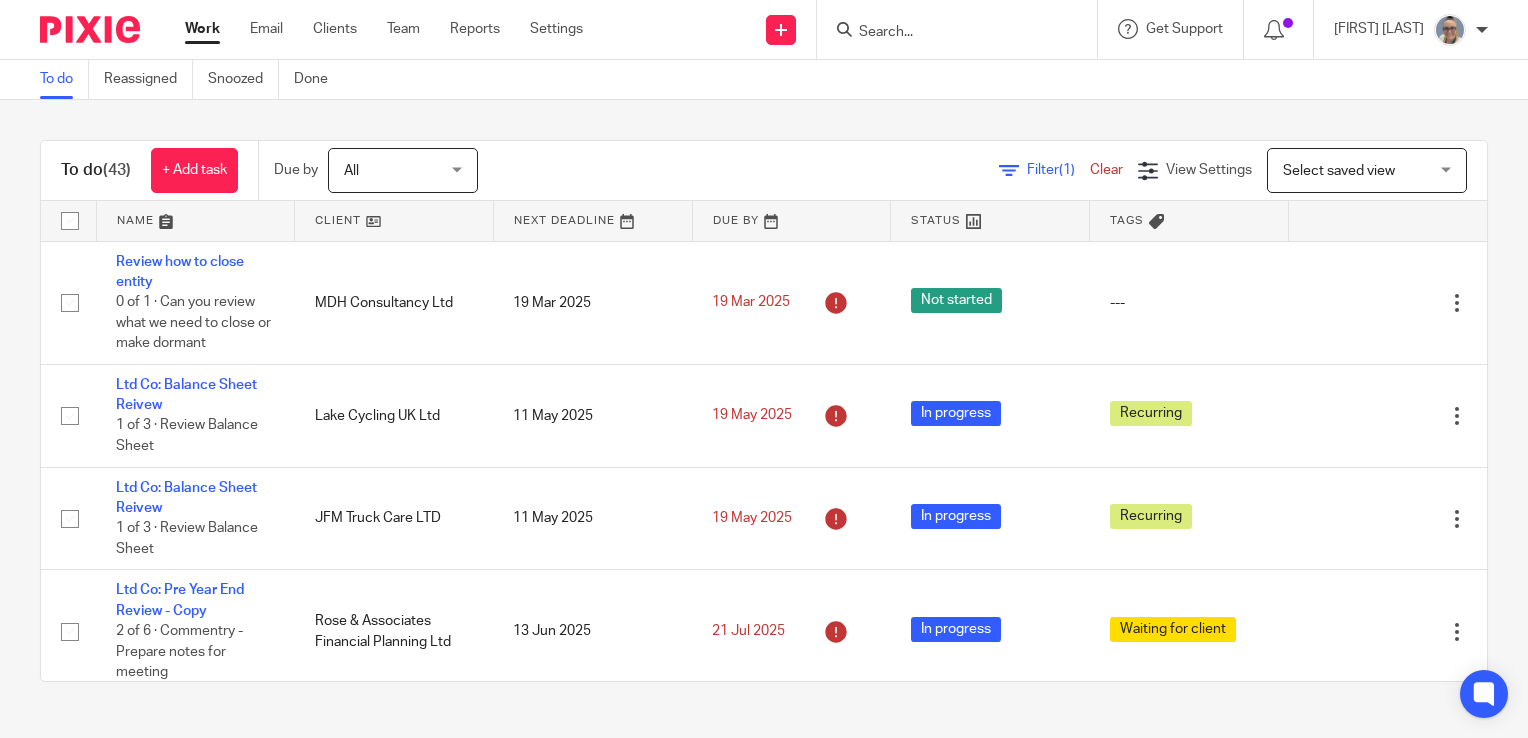 scroll, scrollTop: 0, scrollLeft: 0, axis: both 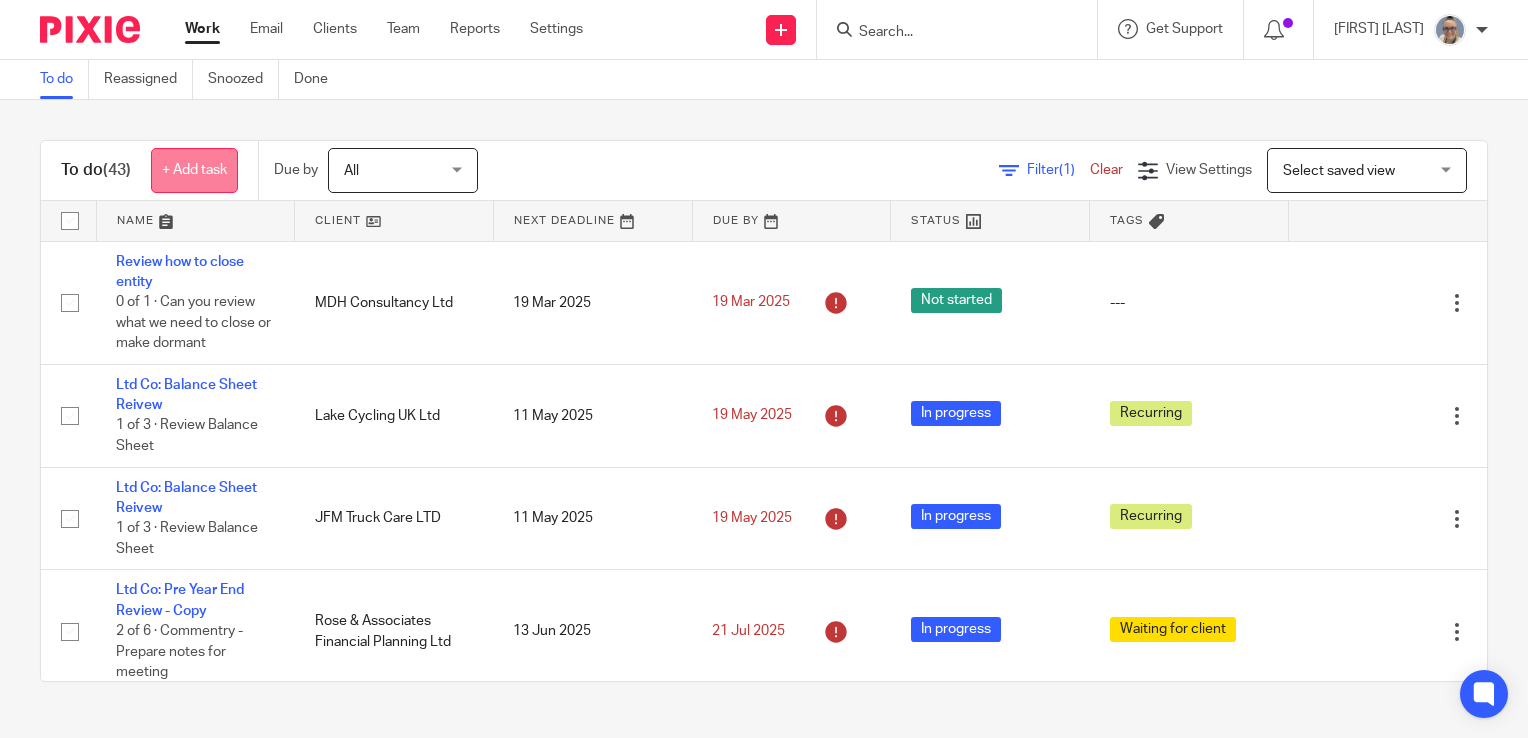click on "+ Add task" at bounding box center (194, 170) 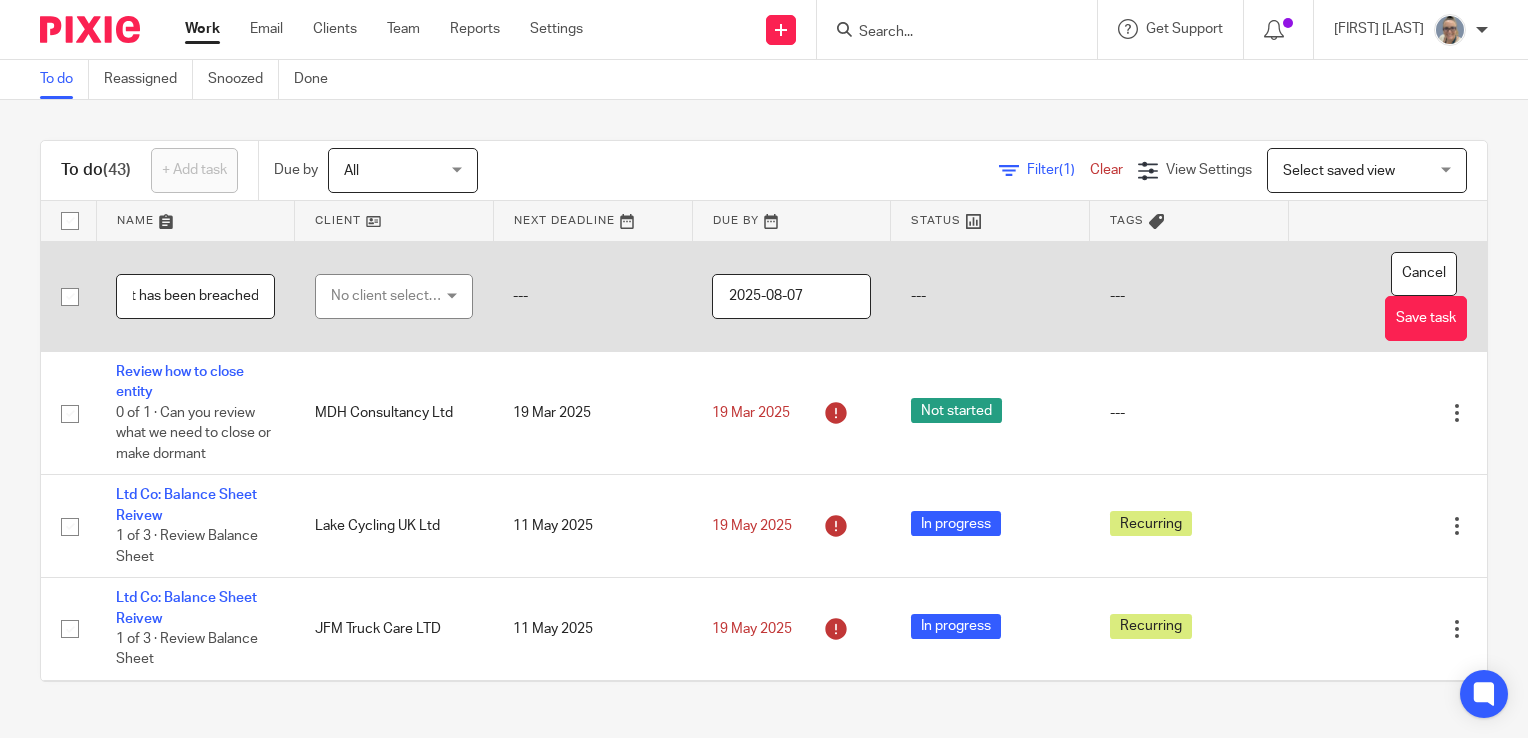 scroll, scrollTop: 0, scrollLeft: 228, axis: horizontal 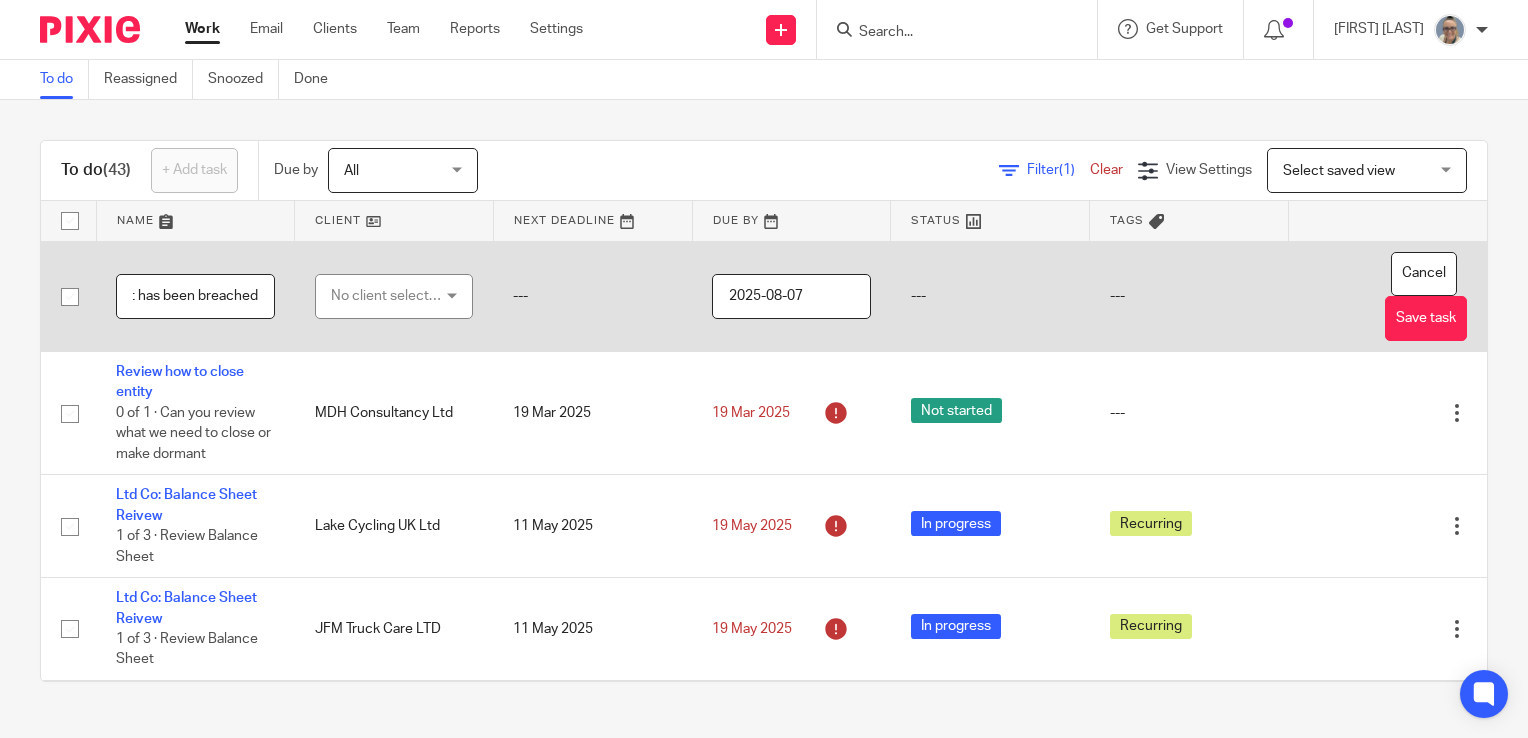 type on "Review mileage claims to see if limit has been breached" 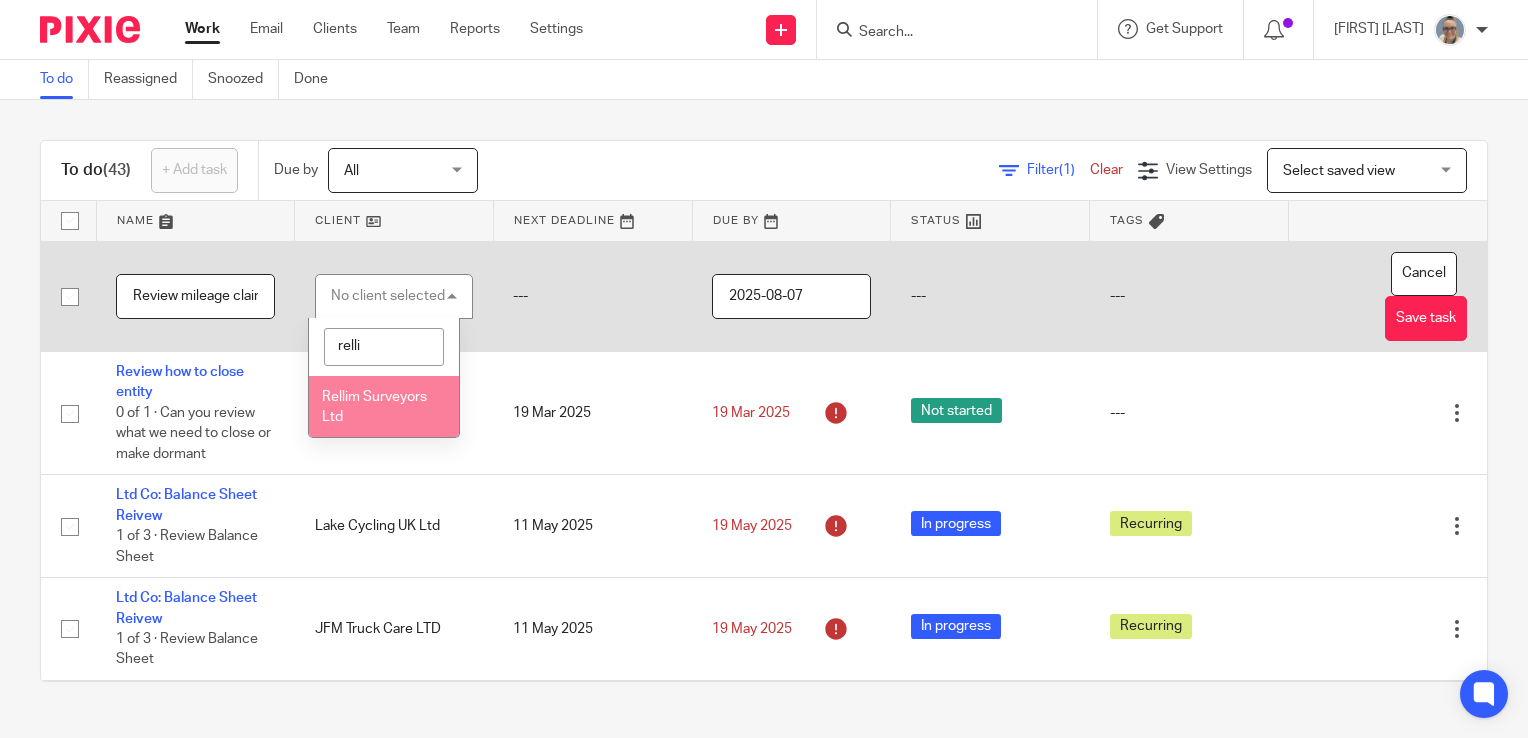 type on "relli" 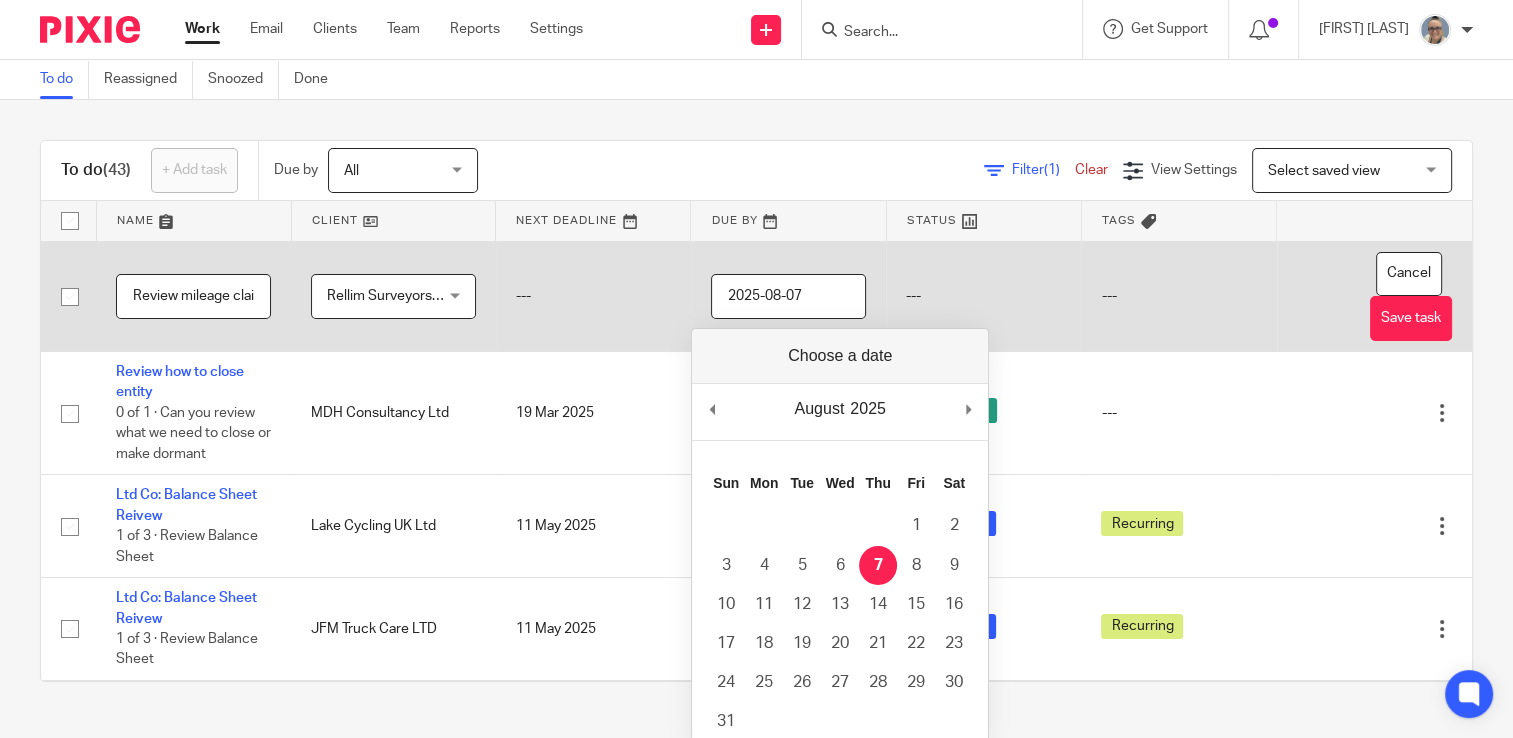 click on "2025-08-07" at bounding box center [788, 296] 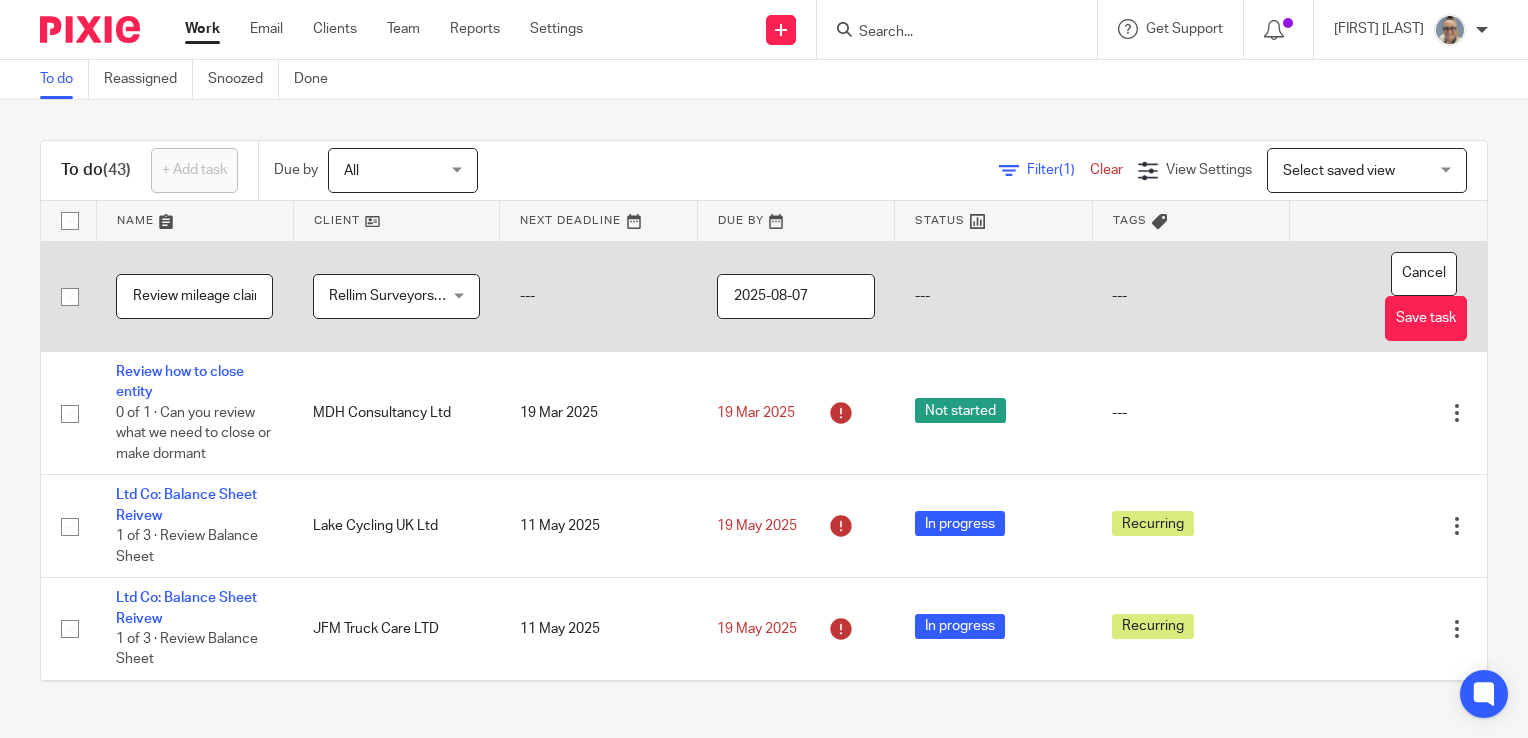 click on "2025-08-07" at bounding box center (795, 296) 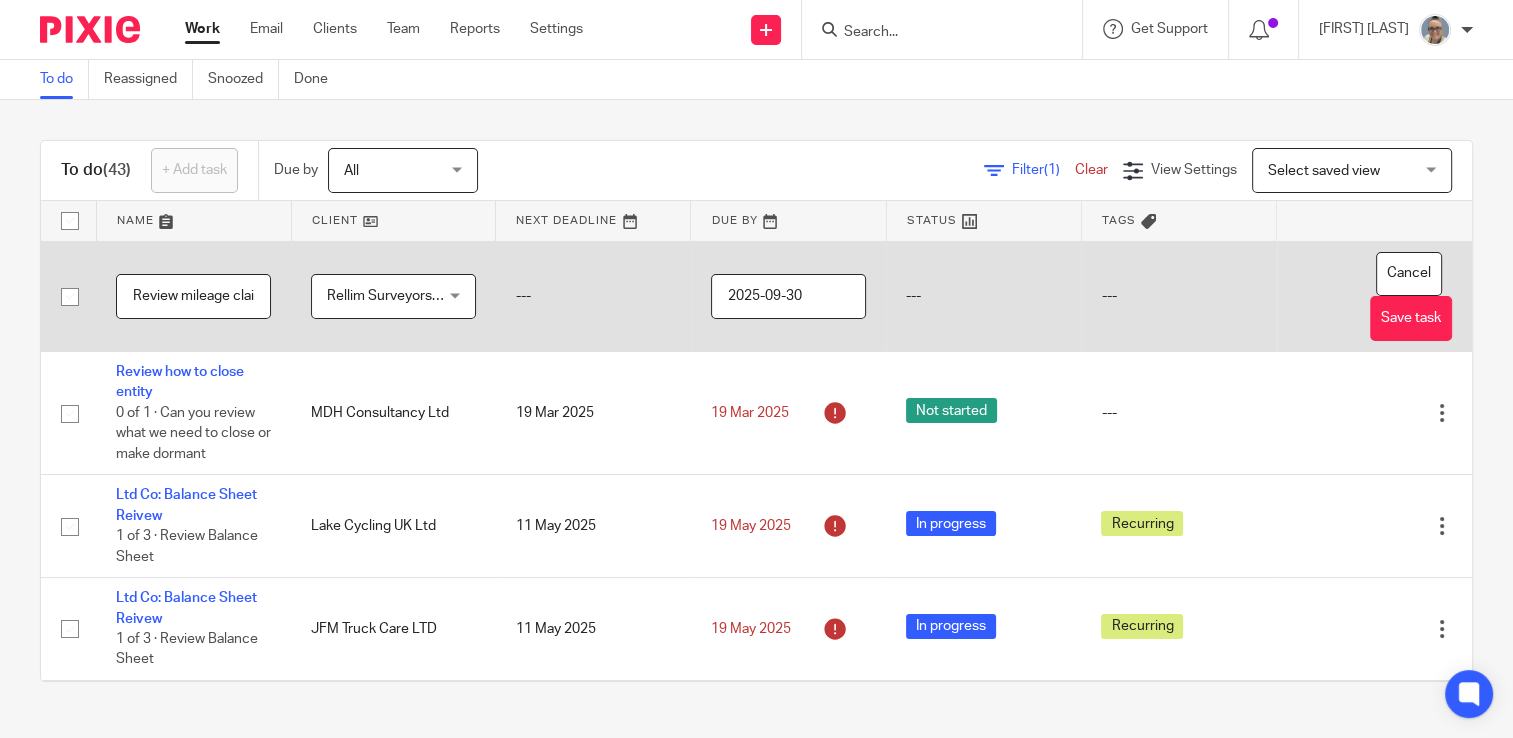 click on "2025-09-30" at bounding box center [788, 296] 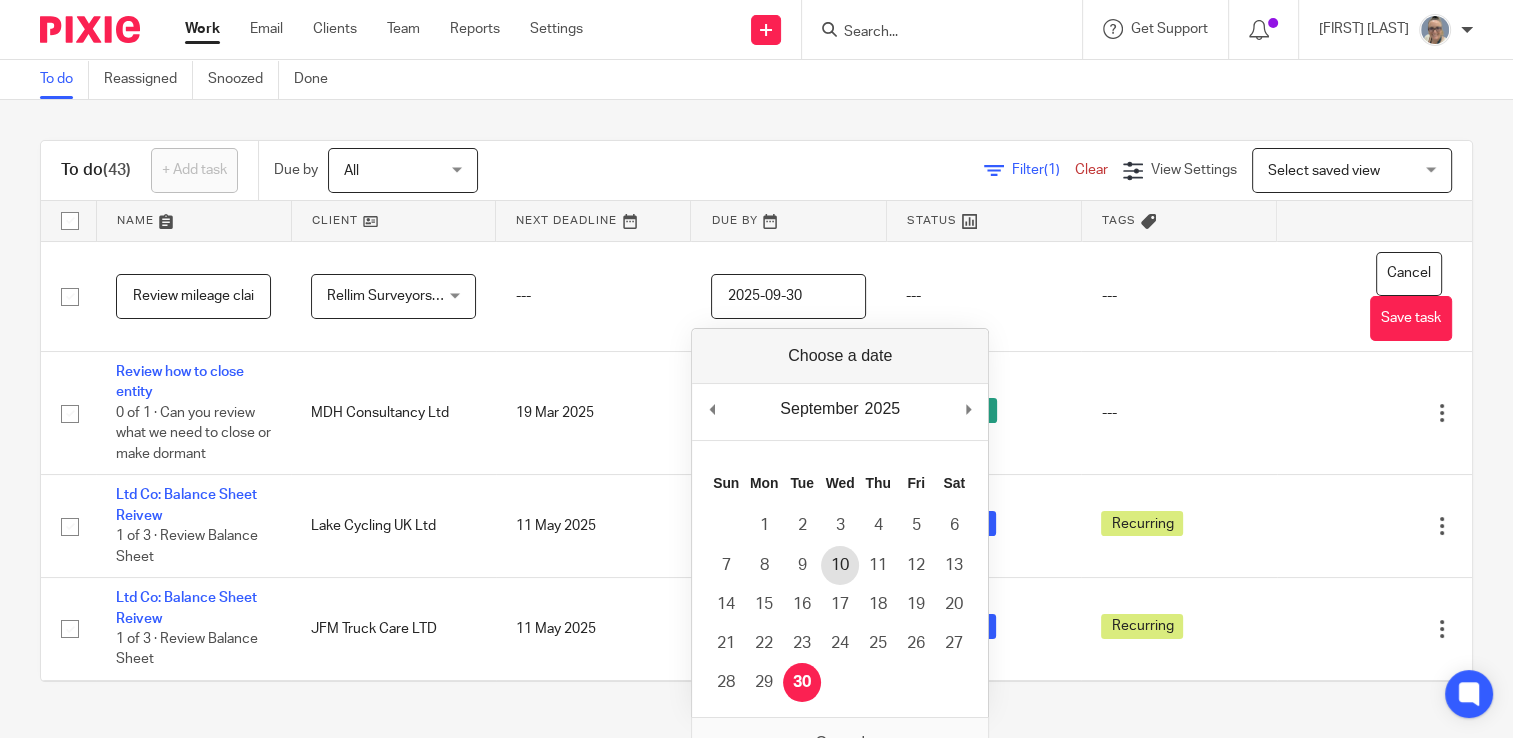 type on "2025-09-10" 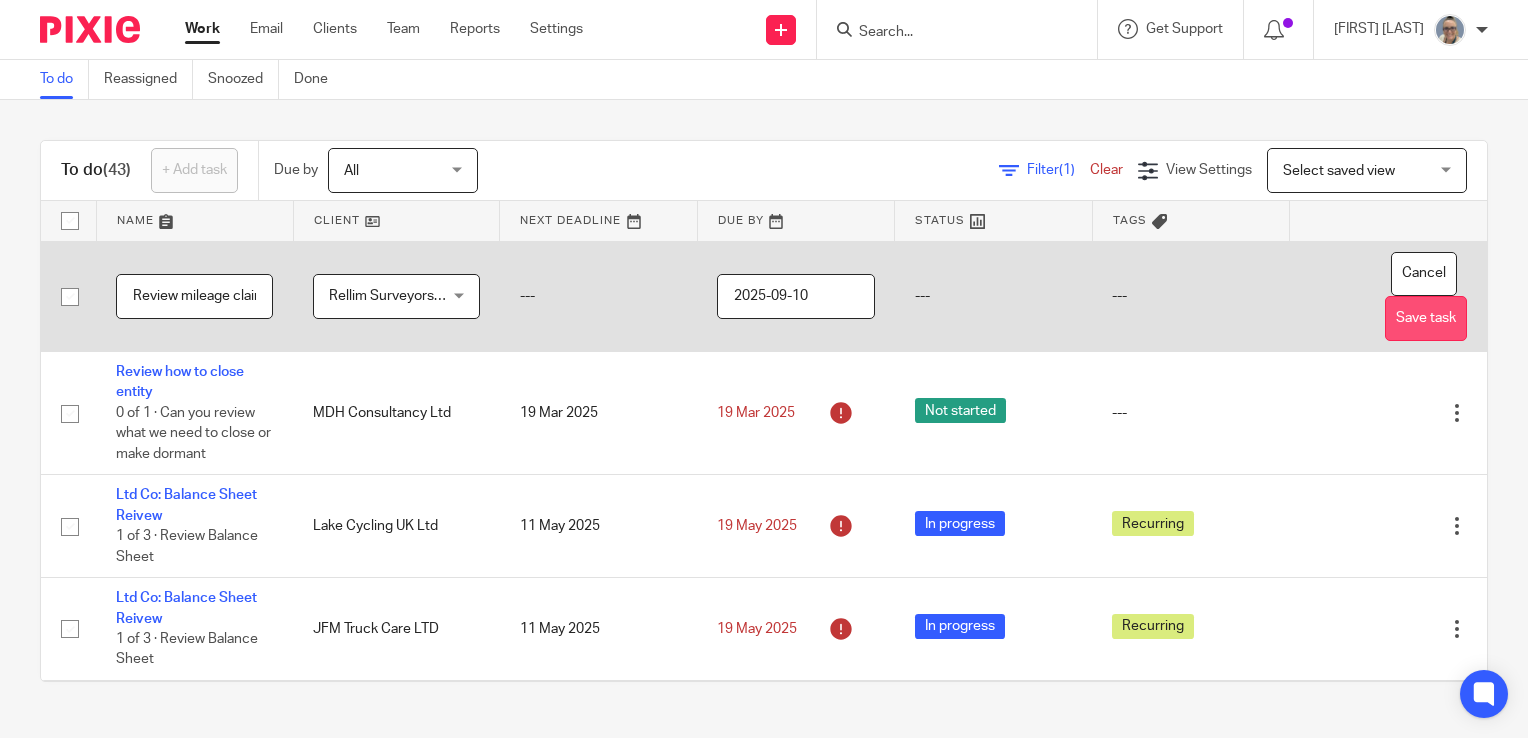 click on "Save task" at bounding box center [1426, 318] 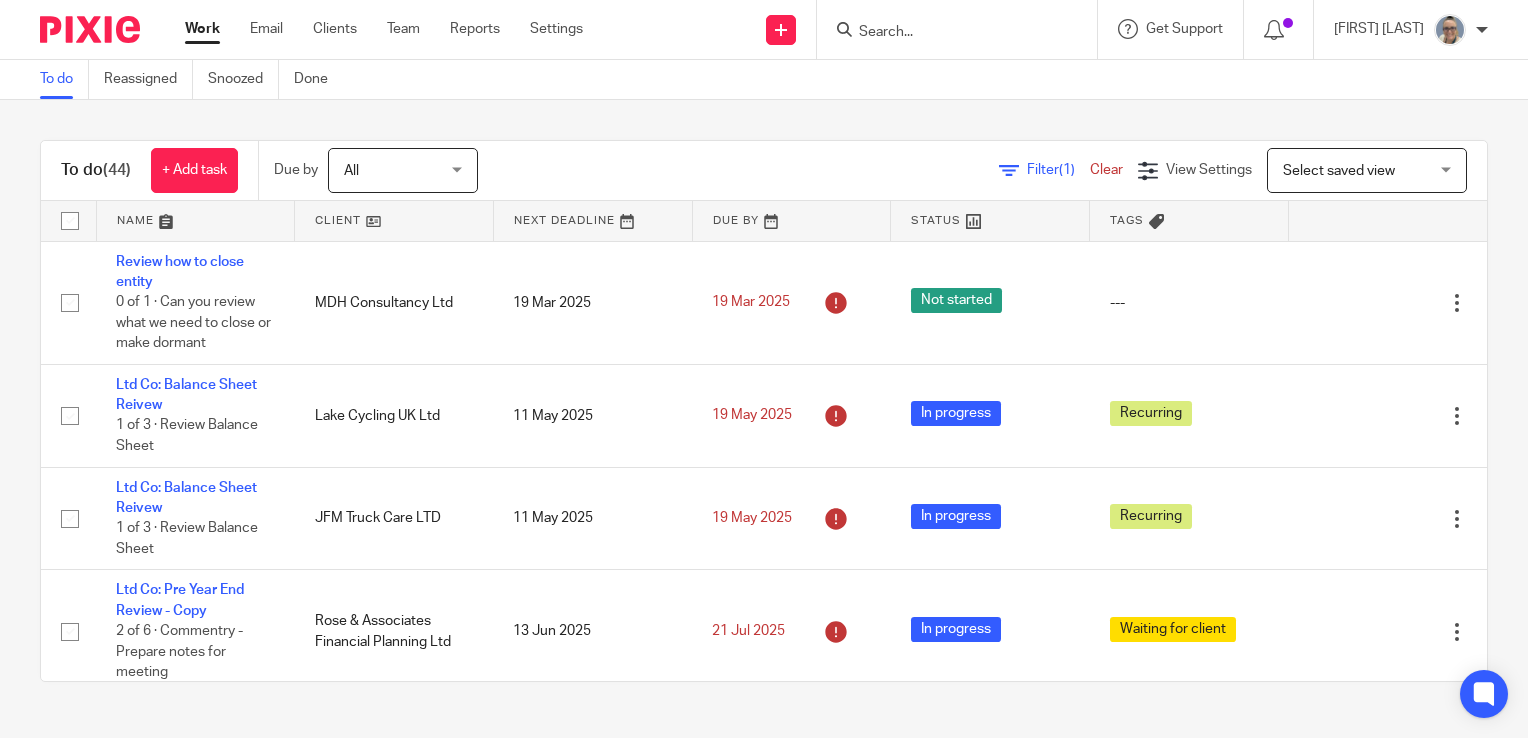scroll, scrollTop: 0, scrollLeft: 0, axis: both 